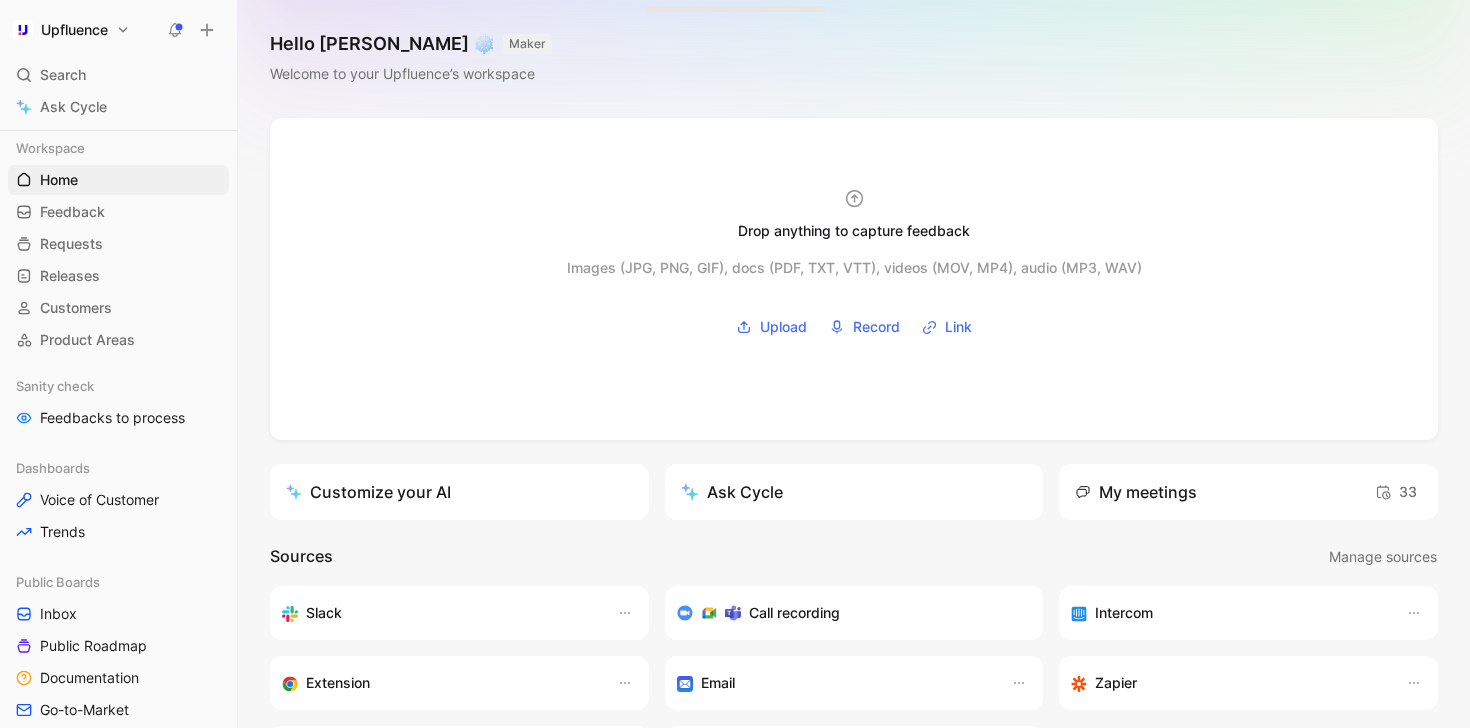 scroll, scrollTop: 0, scrollLeft: 0, axis: both 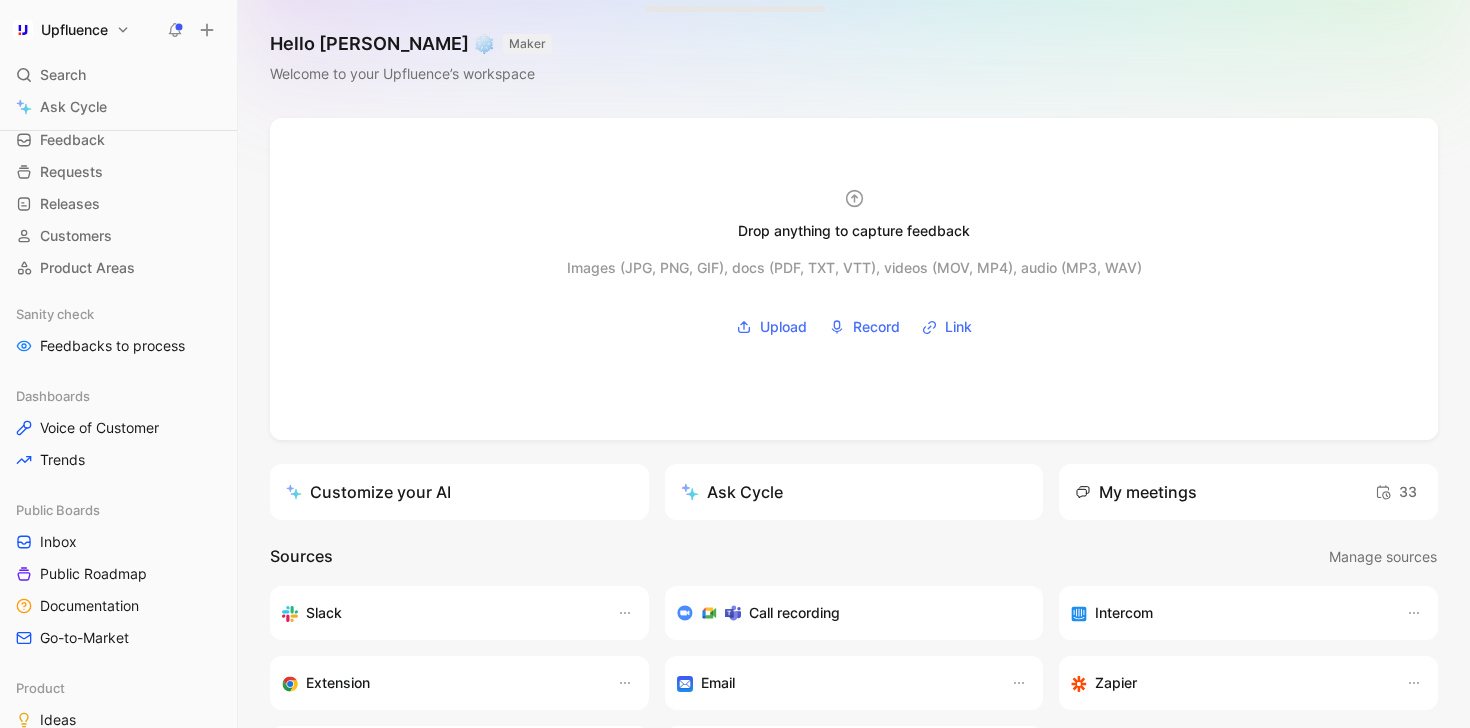 click on "Sanity check Feedbacks to process" at bounding box center [118, 332] 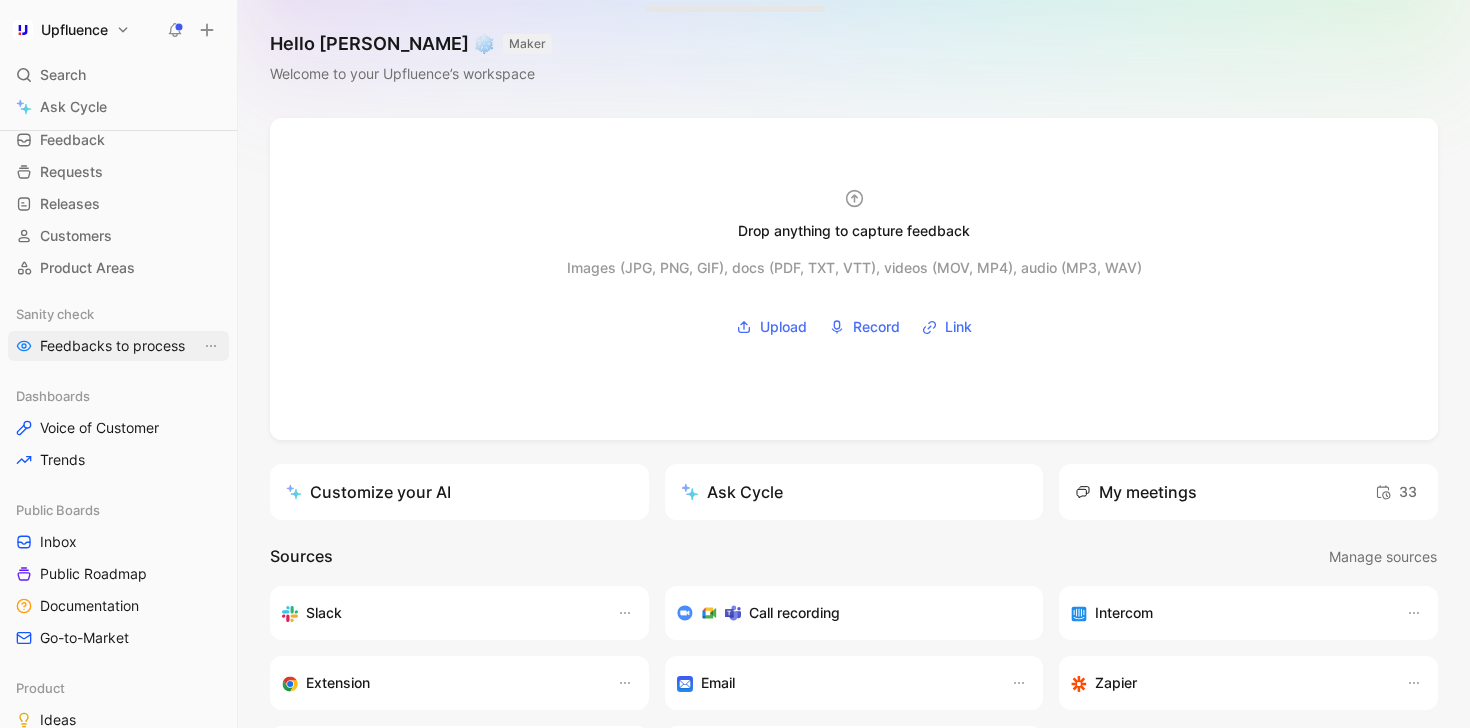 click on "Feedbacks to process" at bounding box center (112, 346) 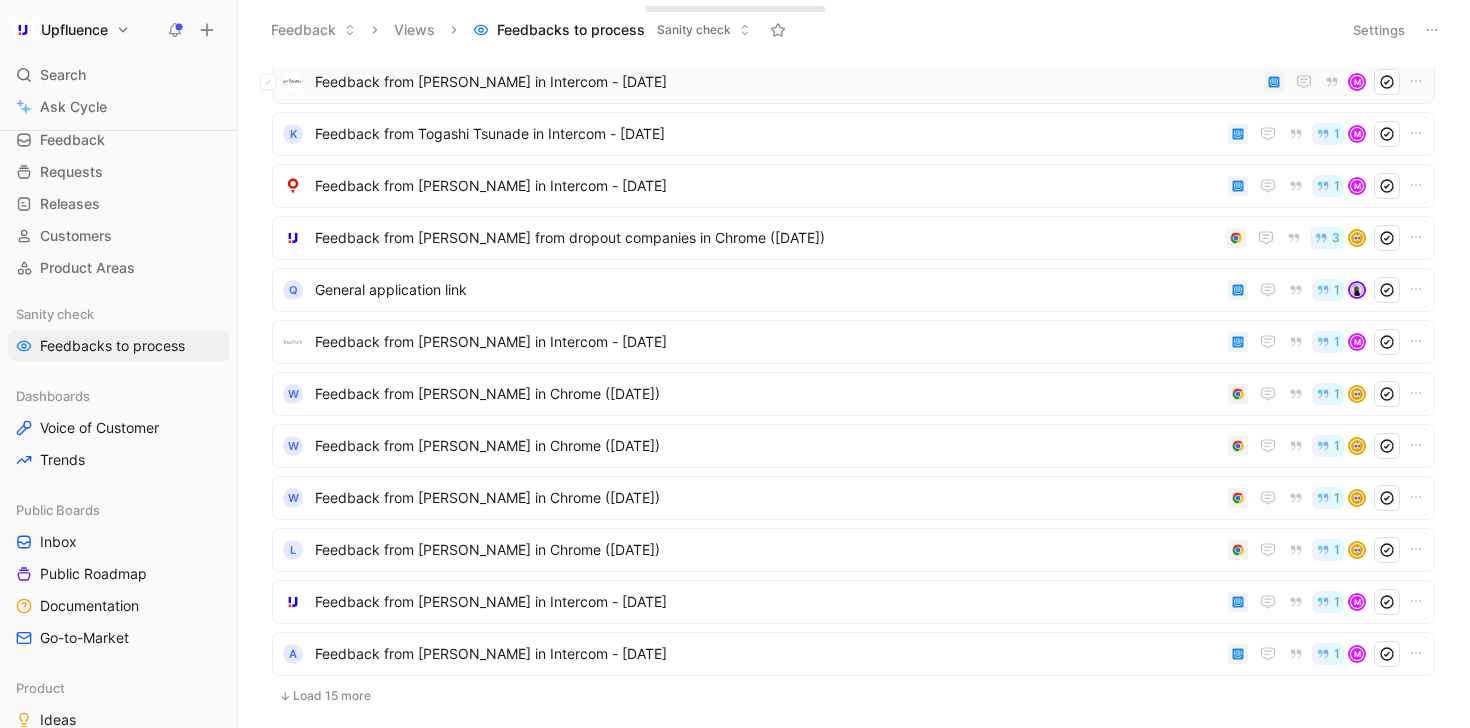 scroll, scrollTop: 464, scrollLeft: 0, axis: vertical 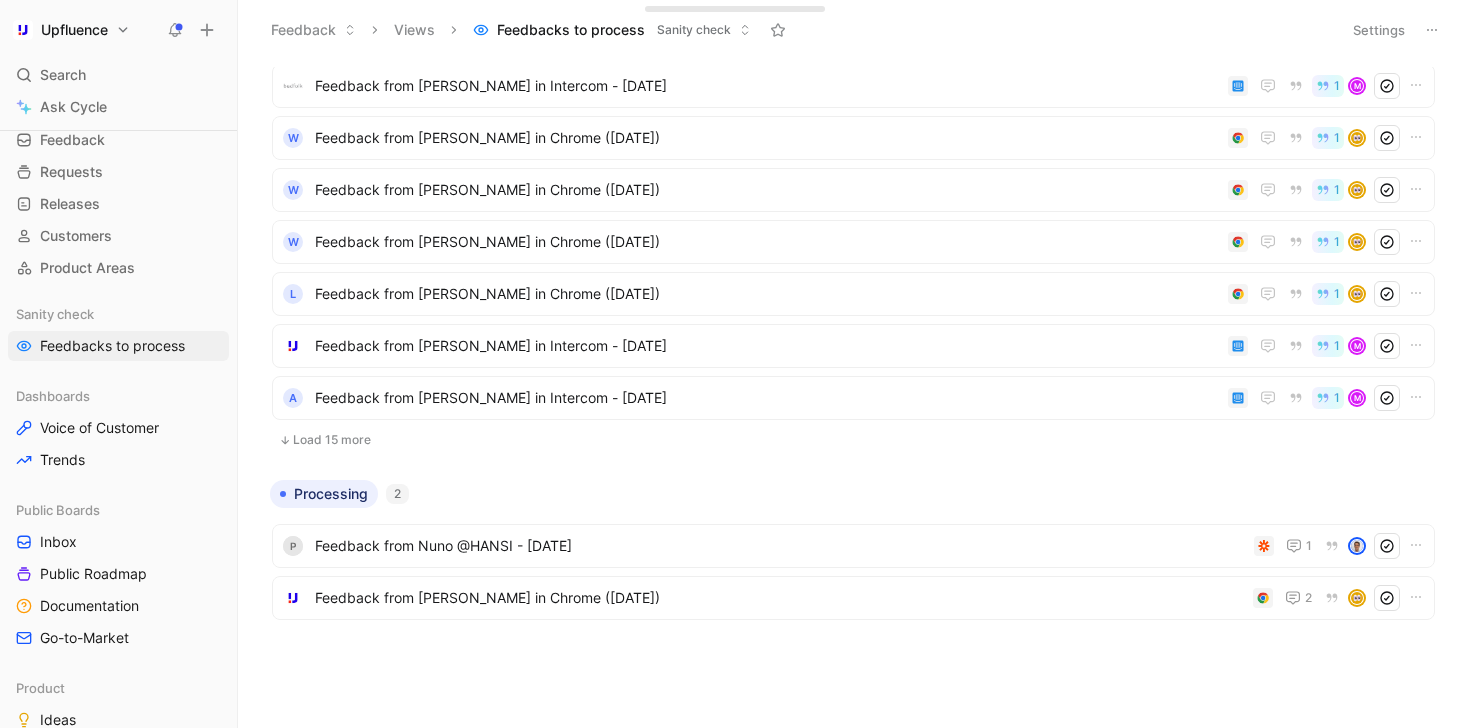 click on "Load 15 more" at bounding box center [853, 440] 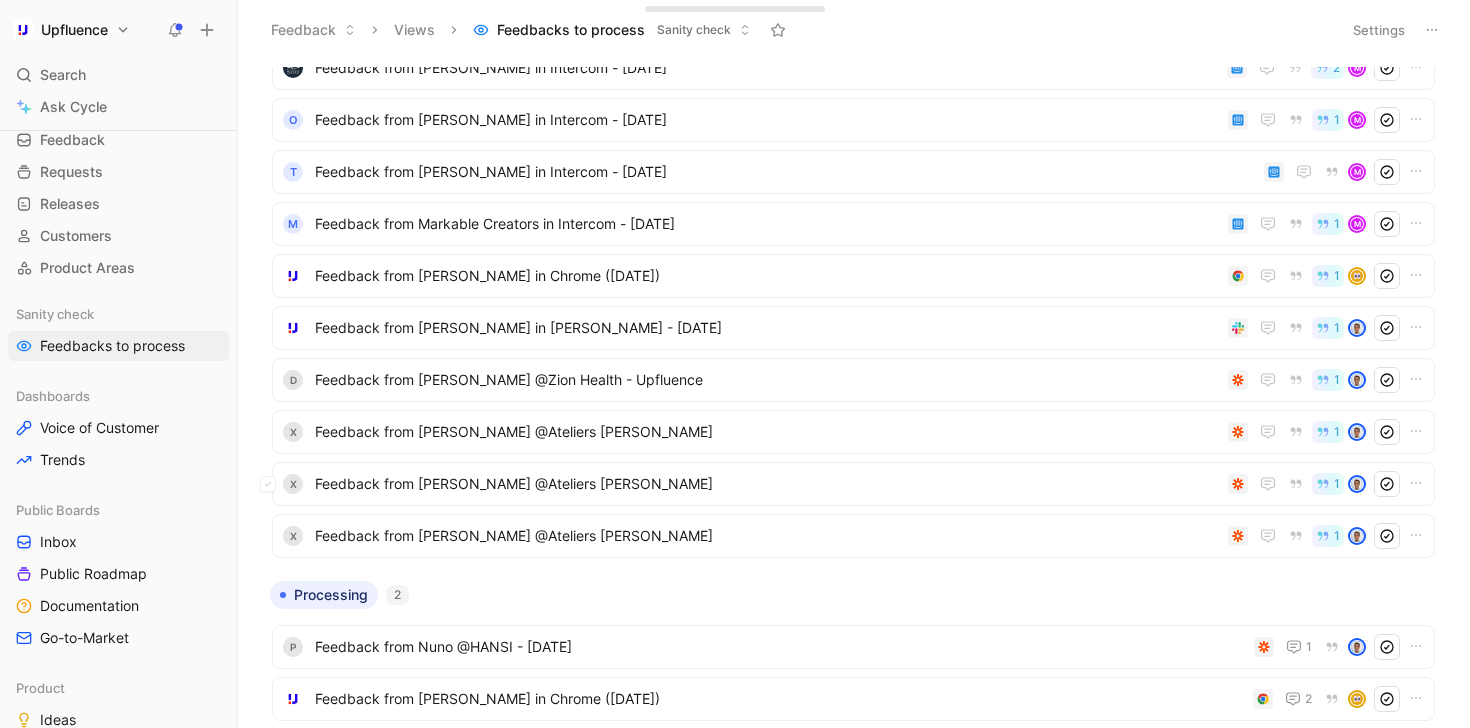 scroll, scrollTop: 952, scrollLeft: 0, axis: vertical 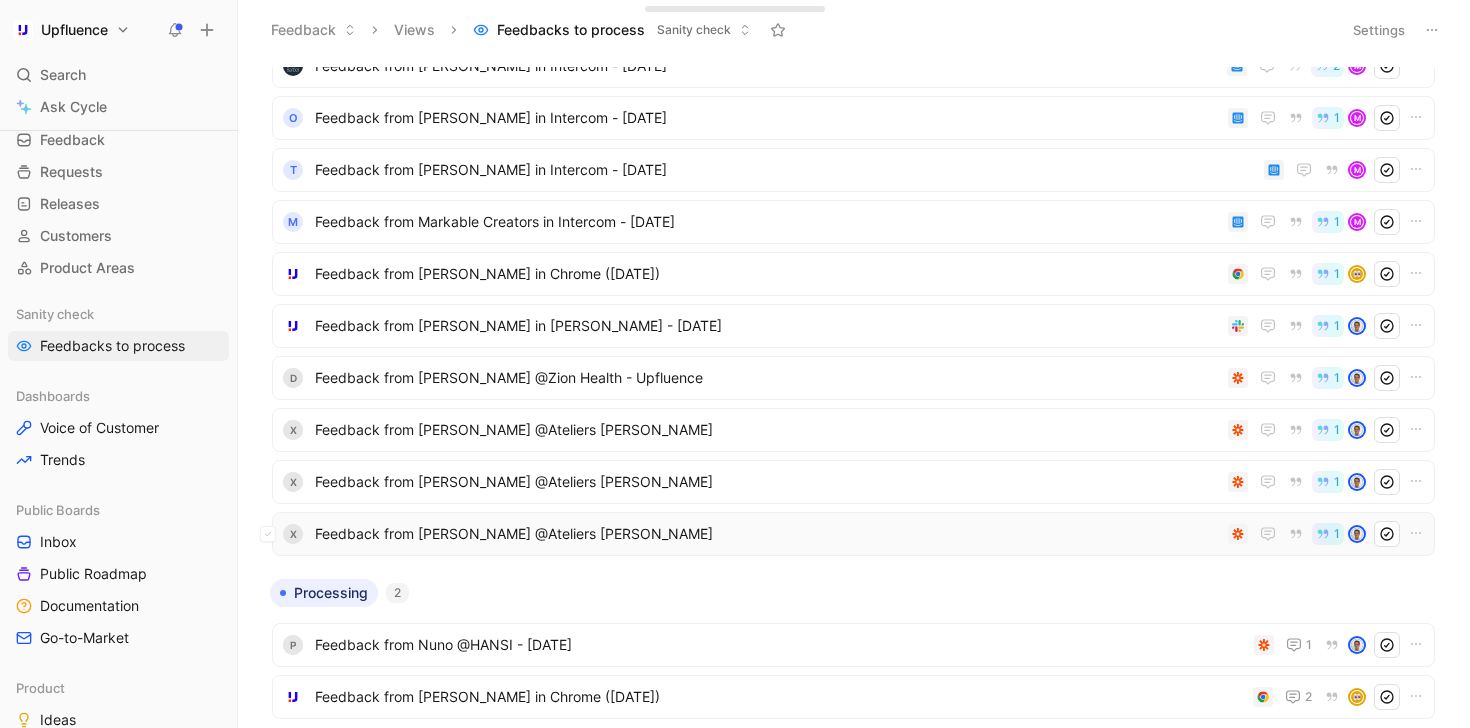 click on "Feedback from [PERSON_NAME] @Ateliers [PERSON_NAME]" at bounding box center [767, 534] 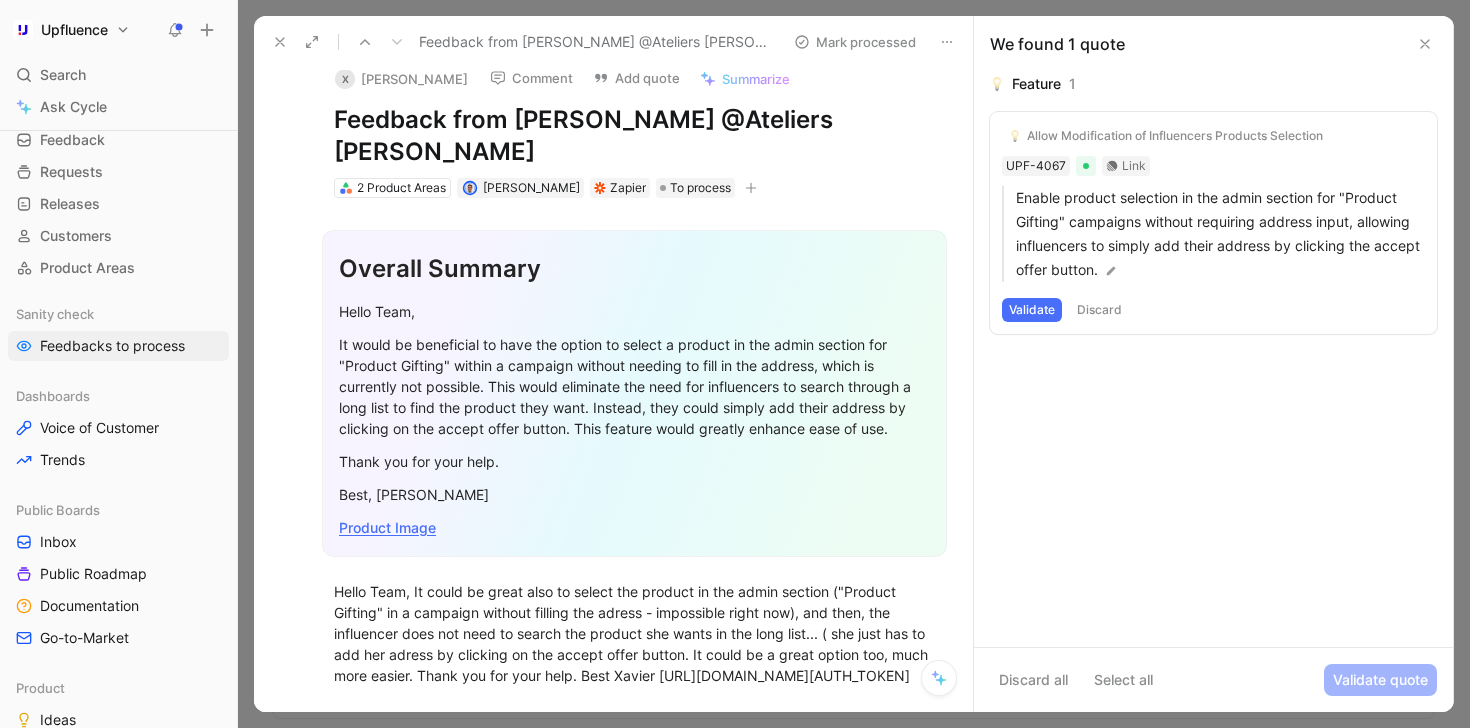 scroll, scrollTop: 0, scrollLeft: 0, axis: both 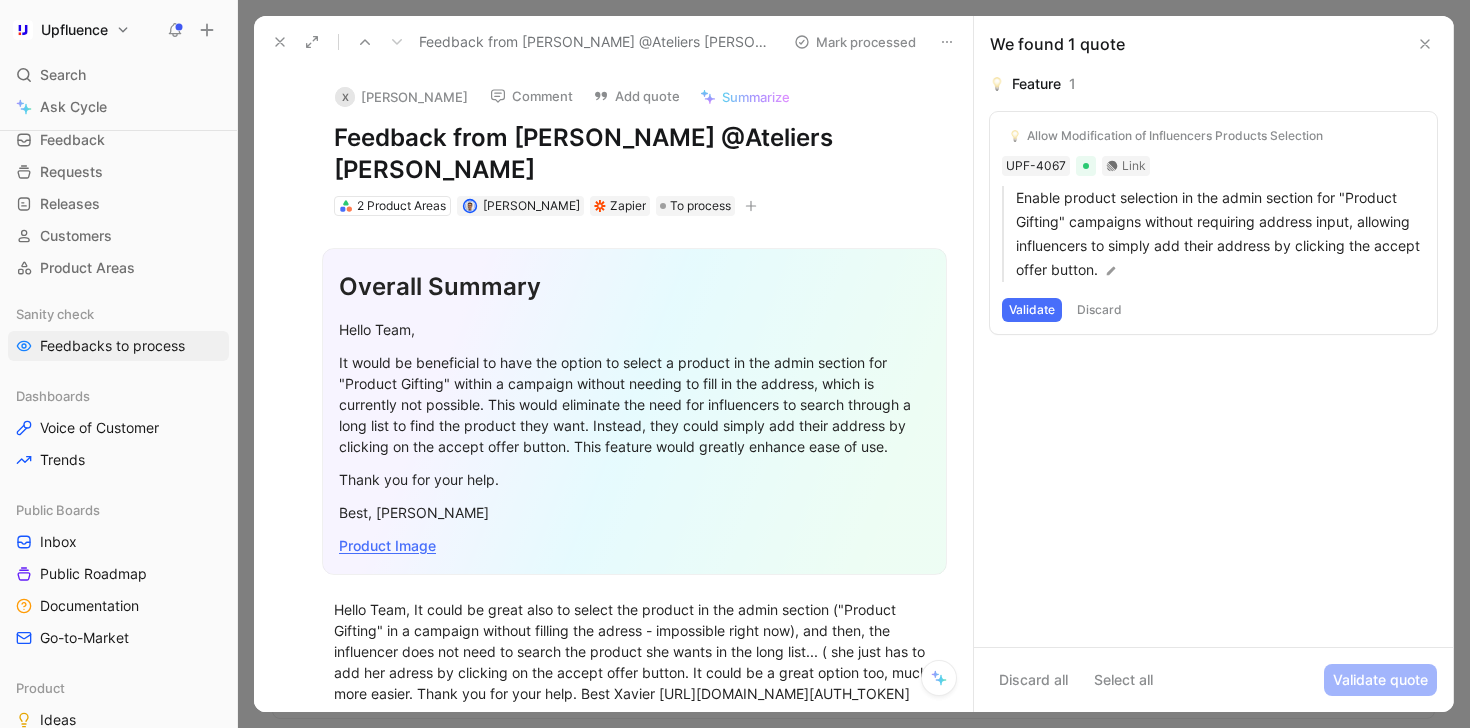 click 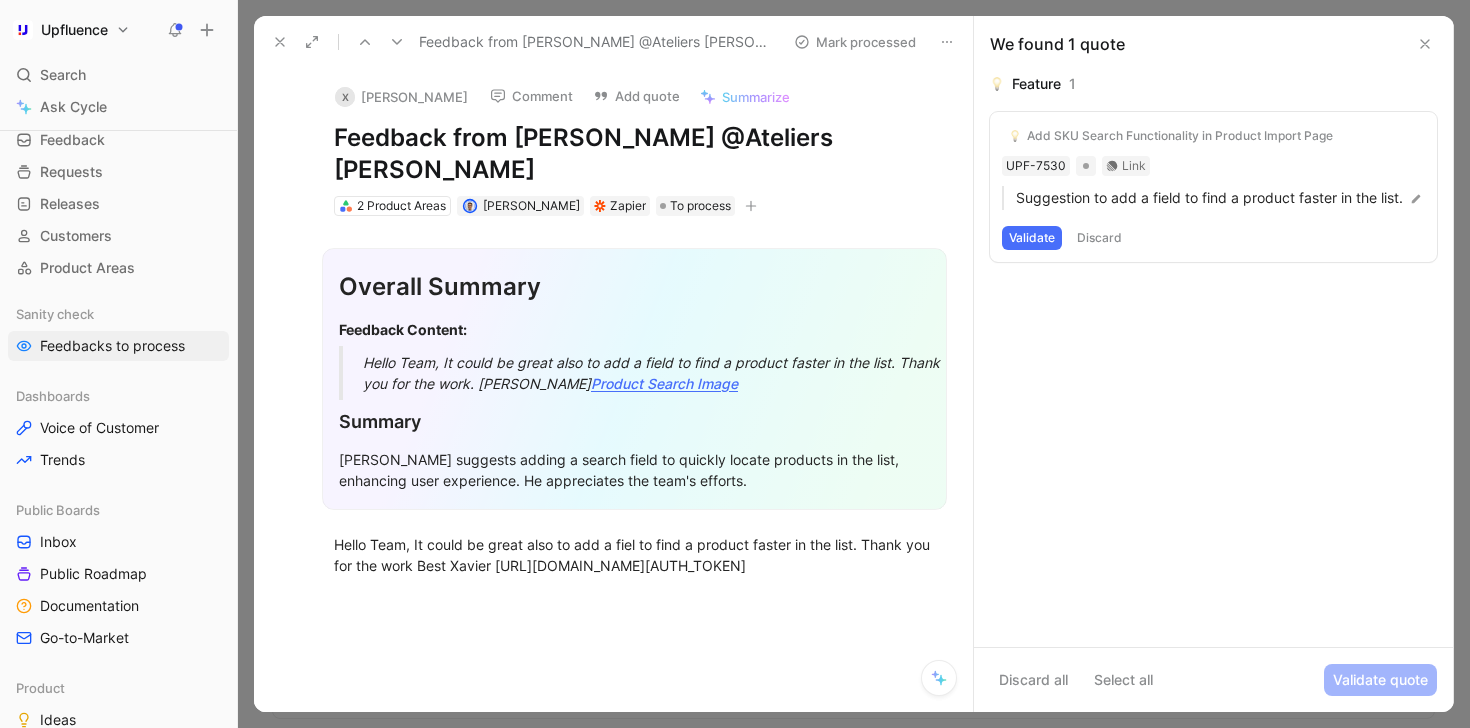 click at bounding box center [365, 42] 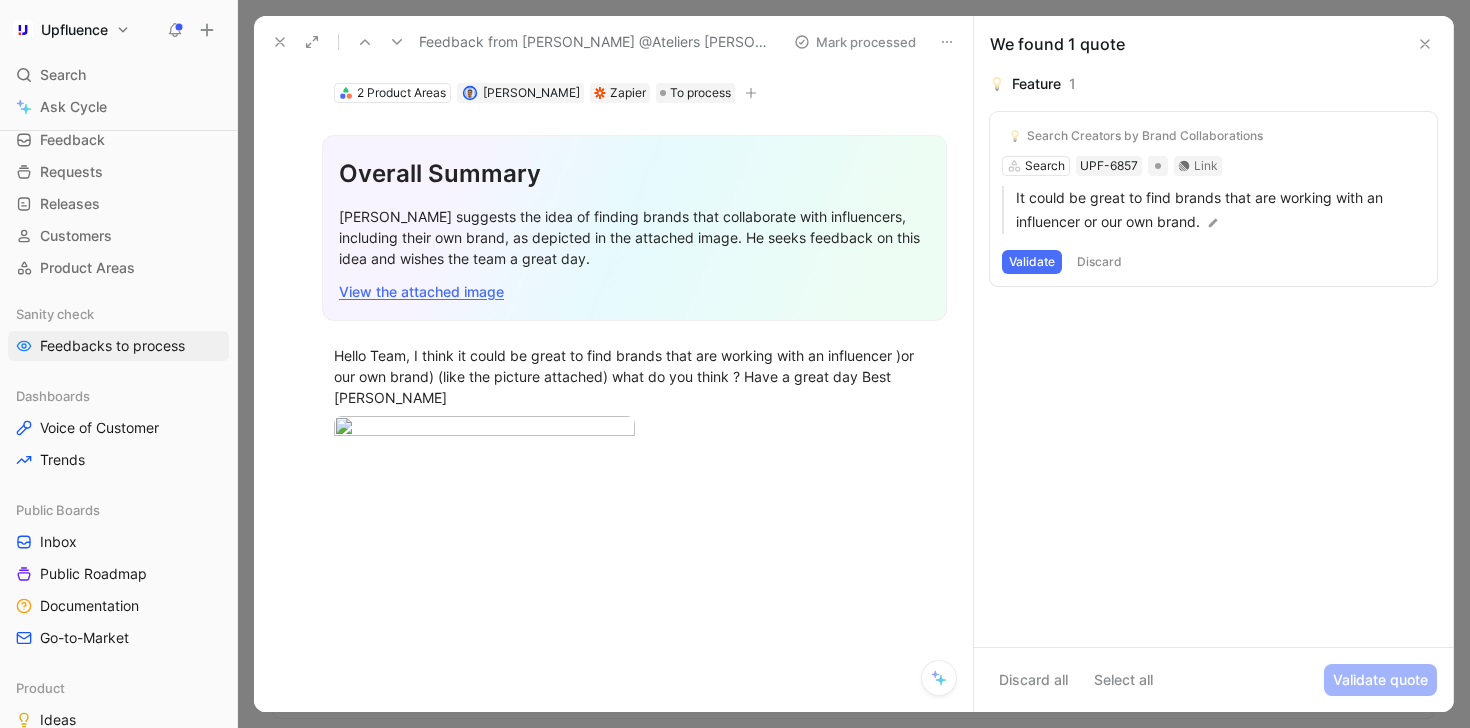 scroll, scrollTop: 229, scrollLeft: 0, axis: vertical 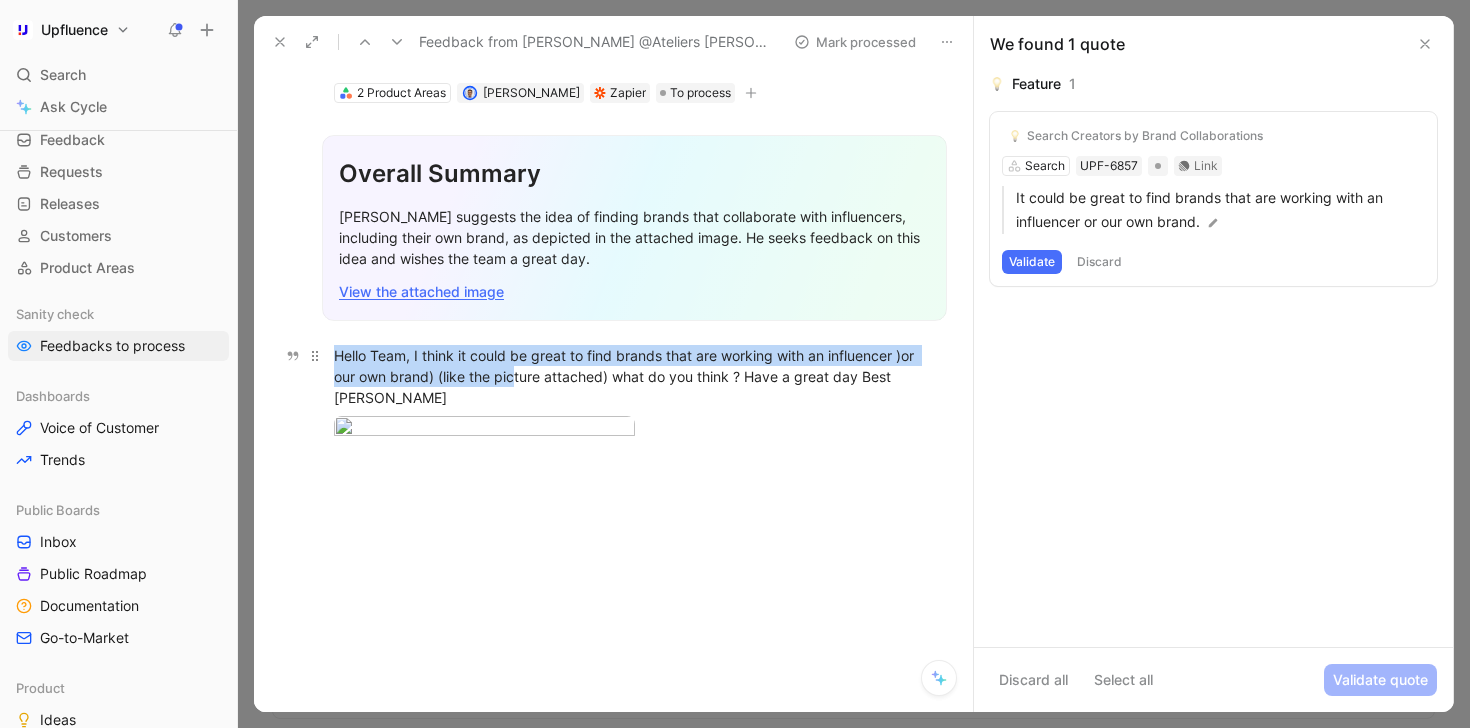 drag, startPoint x: 331, startPoint y: 238, endPoint x: 510, endPoint y: 266, distance: 181.17671 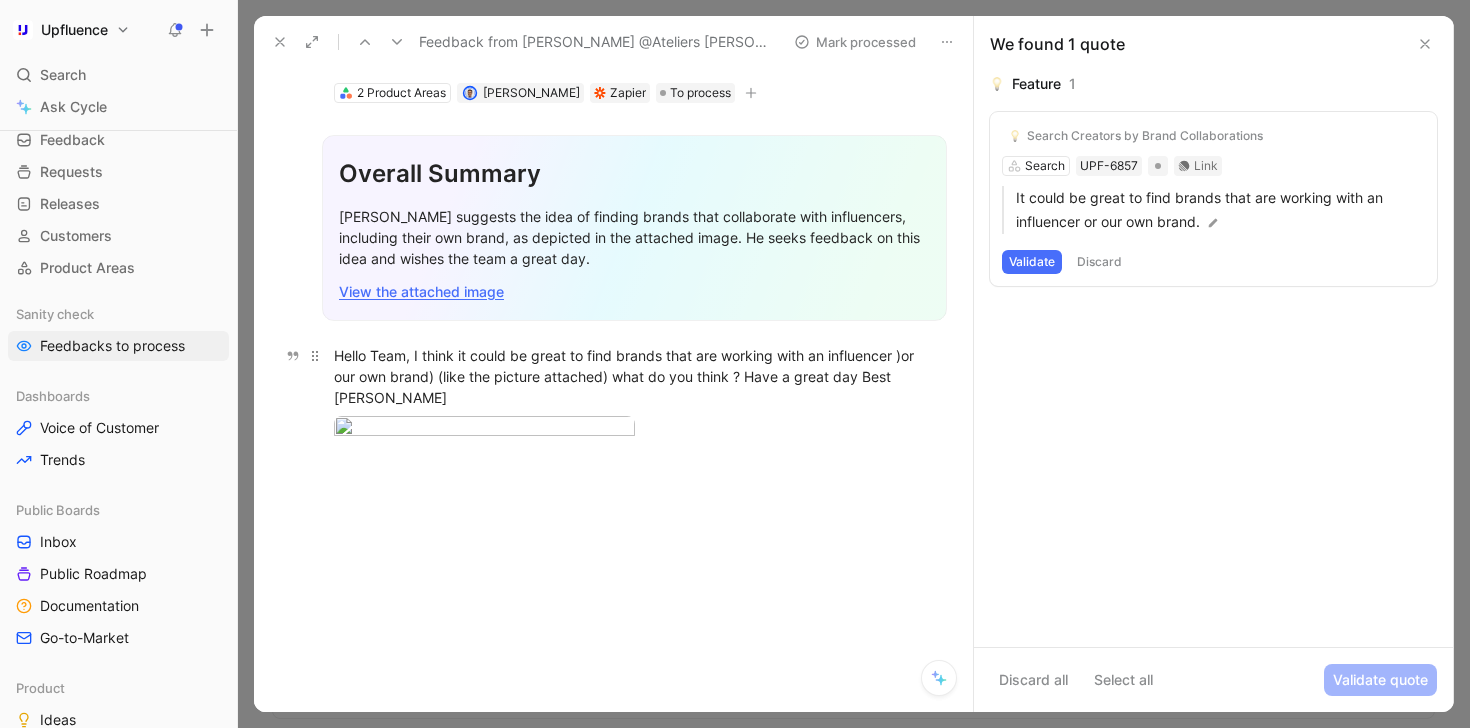 click on "Hello Team, I think it could be great to find brands that are working with an influencer )or our own brand) (like the picture attached) what do you think ? Have a great day Best [PERSON_NAME]" at bounding box center [634, 376] 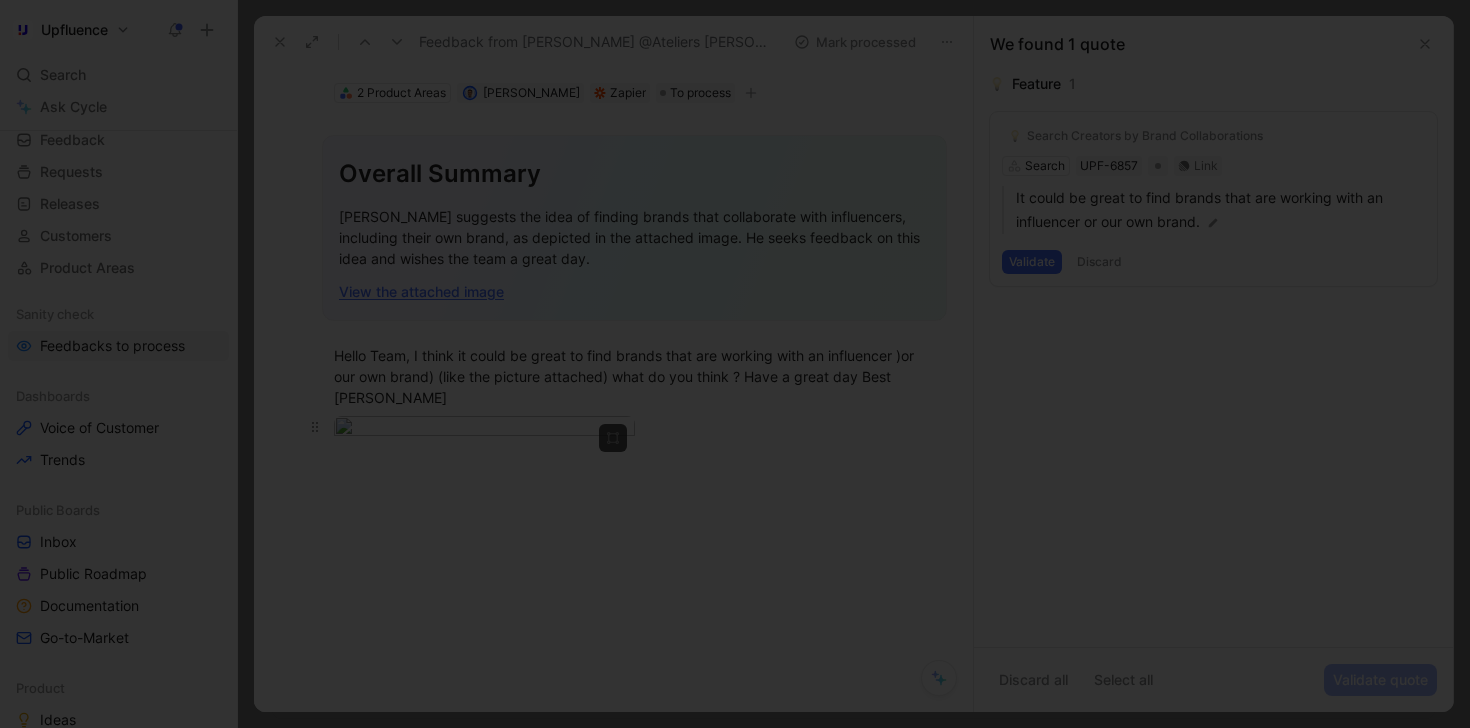 click on "Upfluence Search ⌘ K Ask Cycle Workspace Home G then H Feedback G then F Requests G then R Releases G then L Customers Product Areas Sanity check Feedbacks to process Dashboards Voice of Customer Trends Public Boards Inbox Public Roadmap Documentation Go-to-Market Product Ideas Prioritized Backlog Product Roadmap Conception Ready Per Area Delivery Graveyard Design Product Design
To pick up a draggable item, press the space bar.
While dragging, use the arrow keys to move the item.
Press space again to drop the item in its new position, or press escape to cancel.
Help center Invite member Feedback Views Feedbacks to process Sanity check Settings To process 27 W Feedback from [PERSON_NAME] in Chrome ([DATE]) 1 W Feedback from [PERSON_NAME] in Chrome ([DATE]) 1 W Feedback from [PERSON_NAME] in Chrome ([DATE]) 1 L Feedback from [PERSON_NAME] in Chrome ([DATE]) 1 Feedback from [PERSON_NAME] in Intercom - [DATE] 1 M A Feedback from [PERSON_NAME] in Intercom - [DATE]" at bounding box center [735, 364] 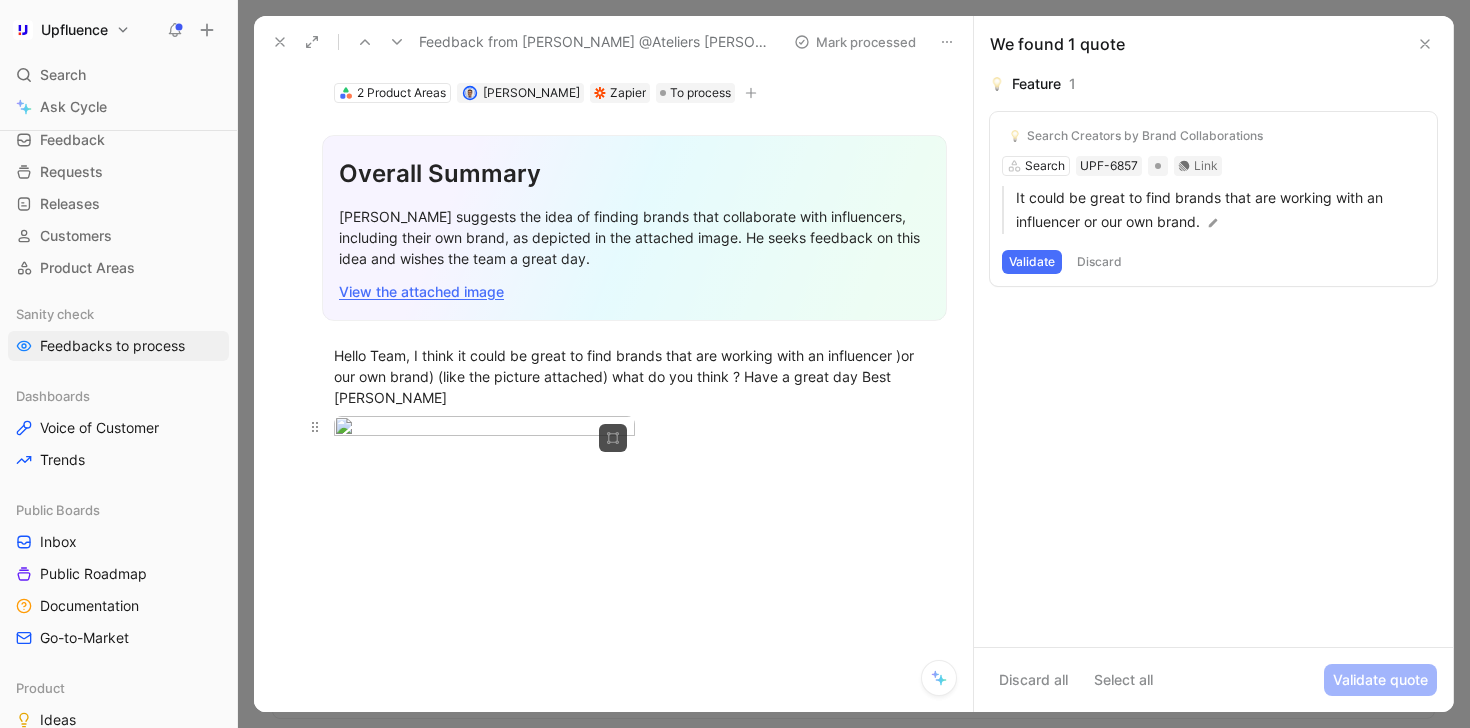 click at bounding box center [484, 419] 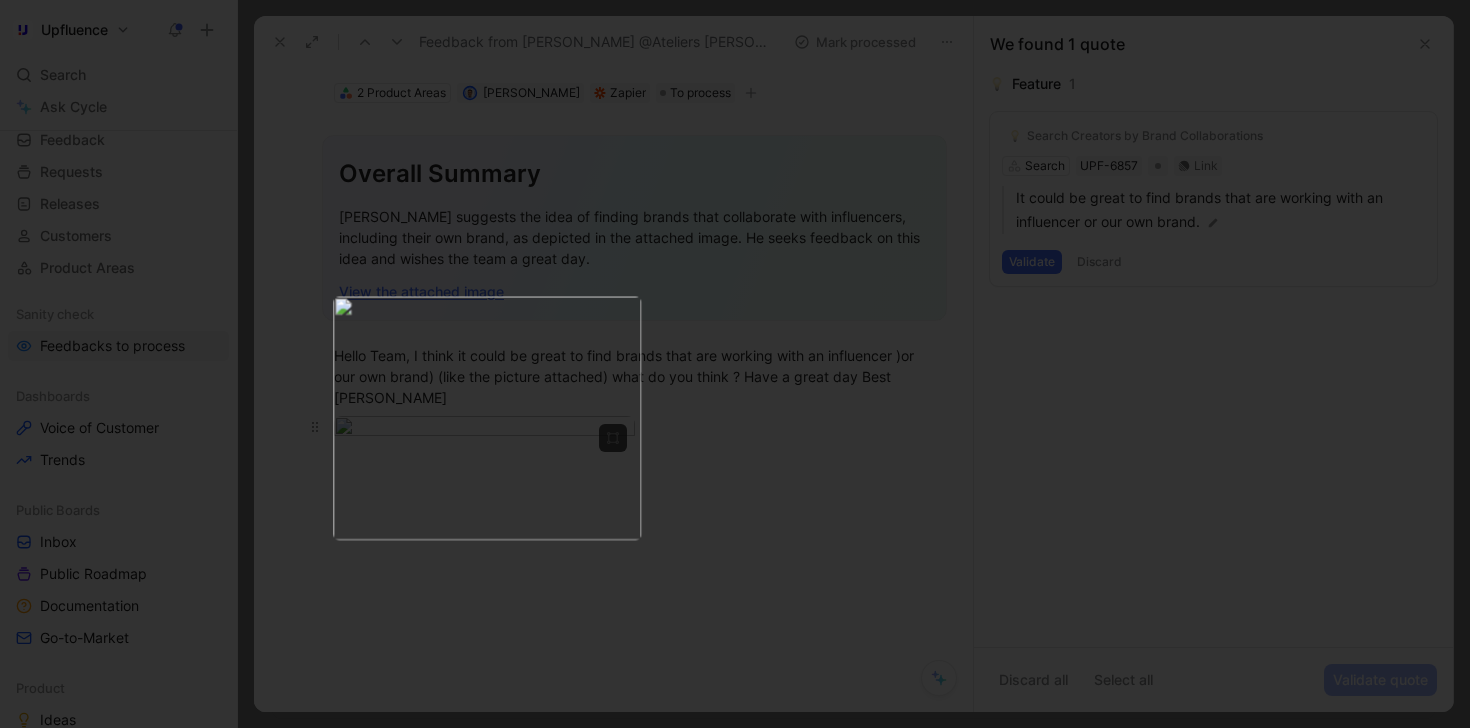 click at bounding box center [487, 417] 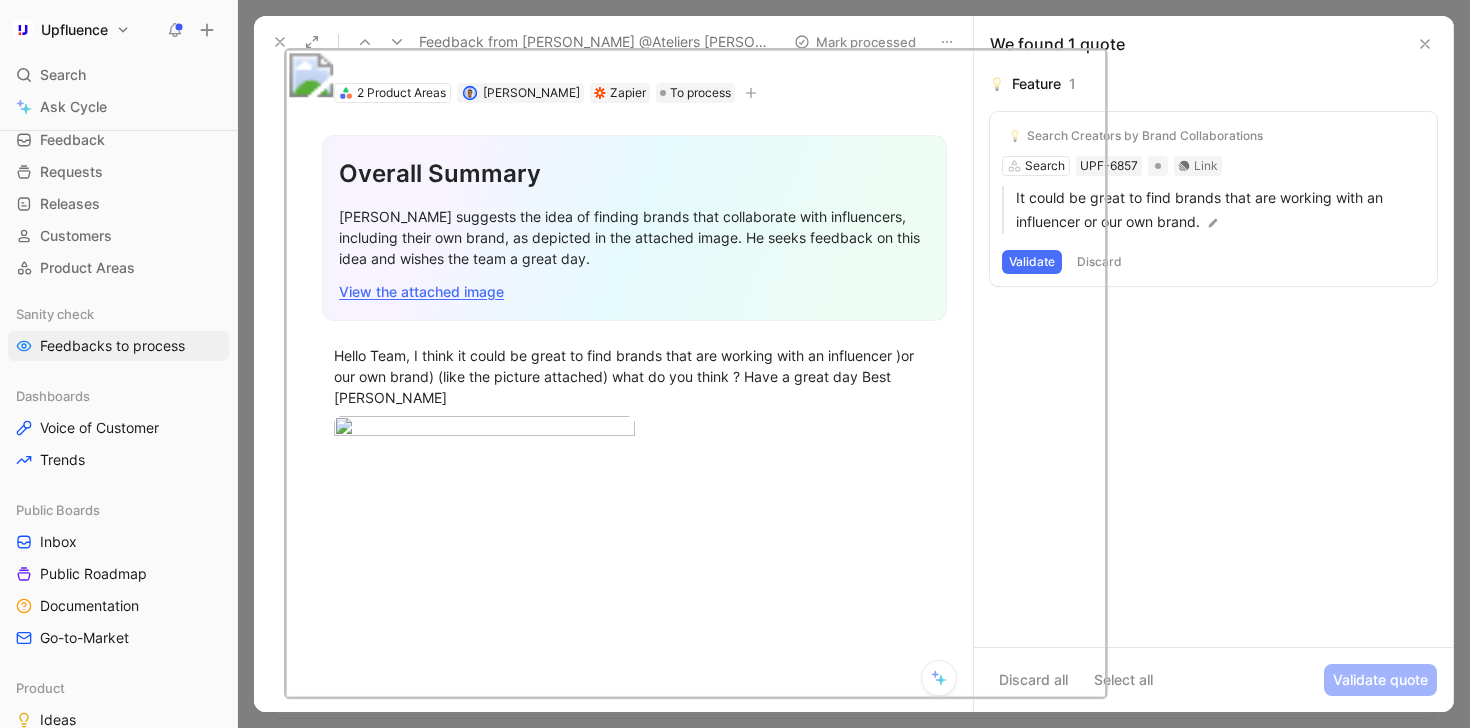 click at bounding box center [735, 728] 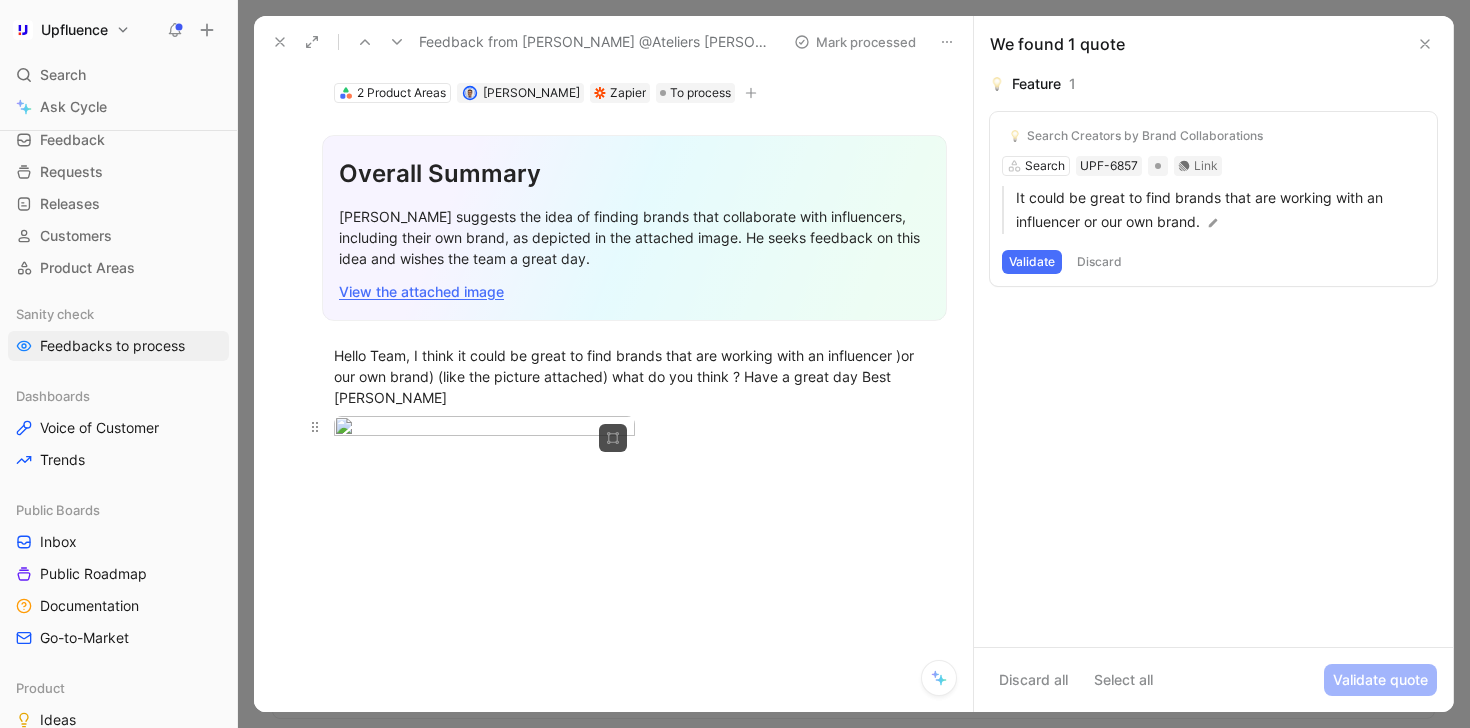 click on "Upfluence Search ⌘ K Ask Cycle Workspace Home G then H Feedback G then F Requests G then R Releases G then L Customers Product Areas Sanity check Feedbacks to process Dashboards Voice of Customer Trends Public Boards Inbox Public Roadmap Documentation Go-to-Market Product Ideas Prioritized Backlog Product Roadmap Conception Ready Per Area Delivery Graveyard Design Product Design
To pick up a draggable item, press the space bar.
While dragging, use the arrow keys to move the item.
Press space again to drop the item in its new position, or press escape to cancel.
Help center Invite member Feedback Views Feedbacks to process Sanity check Settings To process 27 W Feedback from [PERSON_NAME] in Chrome ([DATE]) 1 W Feedback from [PERSON_NAME] in Chrome ([DATE]) 1 W Feedback from [PERSON_NAME] in Chrome ([DATE]) 1 L Feedback from [PERSON_NAME] in Chrome ([DATE]) 1 Feedback from [PERSON_NAME] in Intercom - [DATE] 1 M A Feedback from [PERSON_NAME] in Intercom - [DATE]" at bounding box center (735, 364) 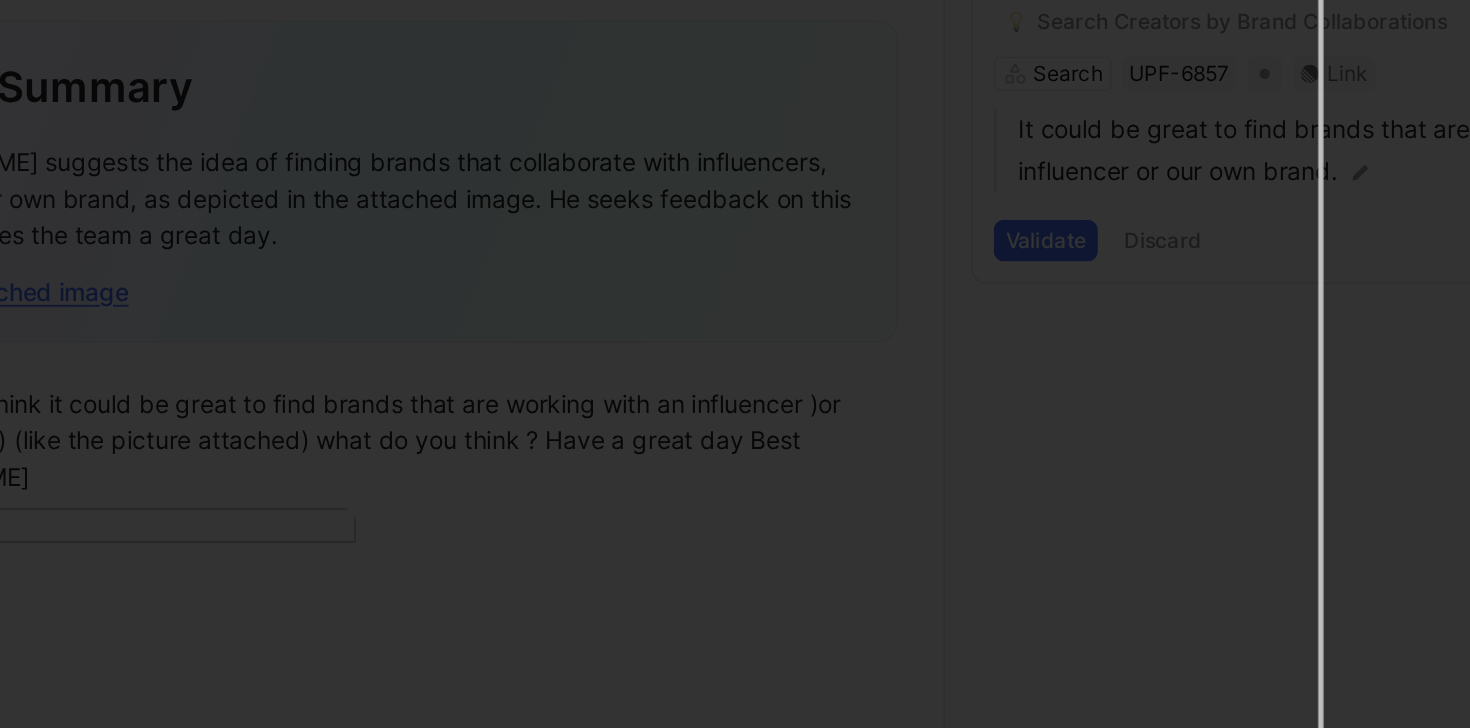 click at bounding box center [732, 365] 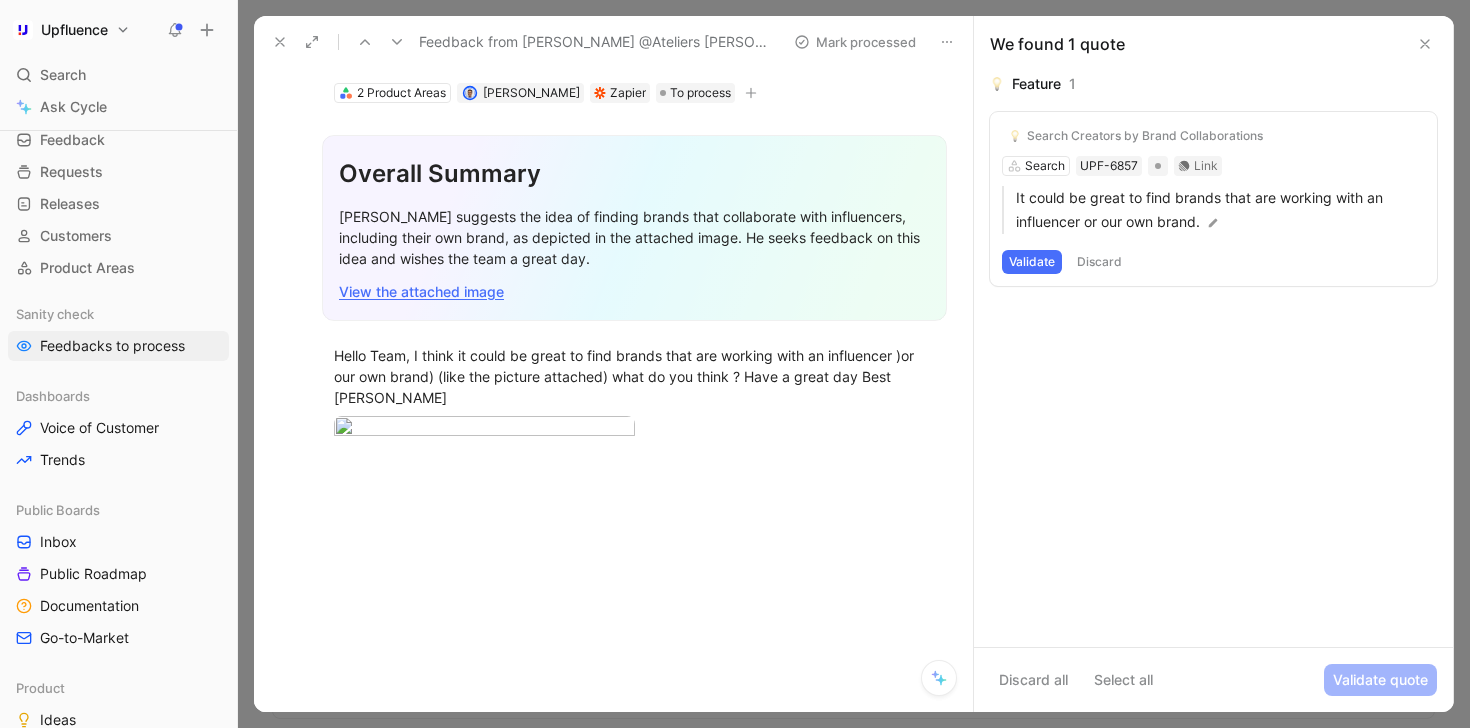 click 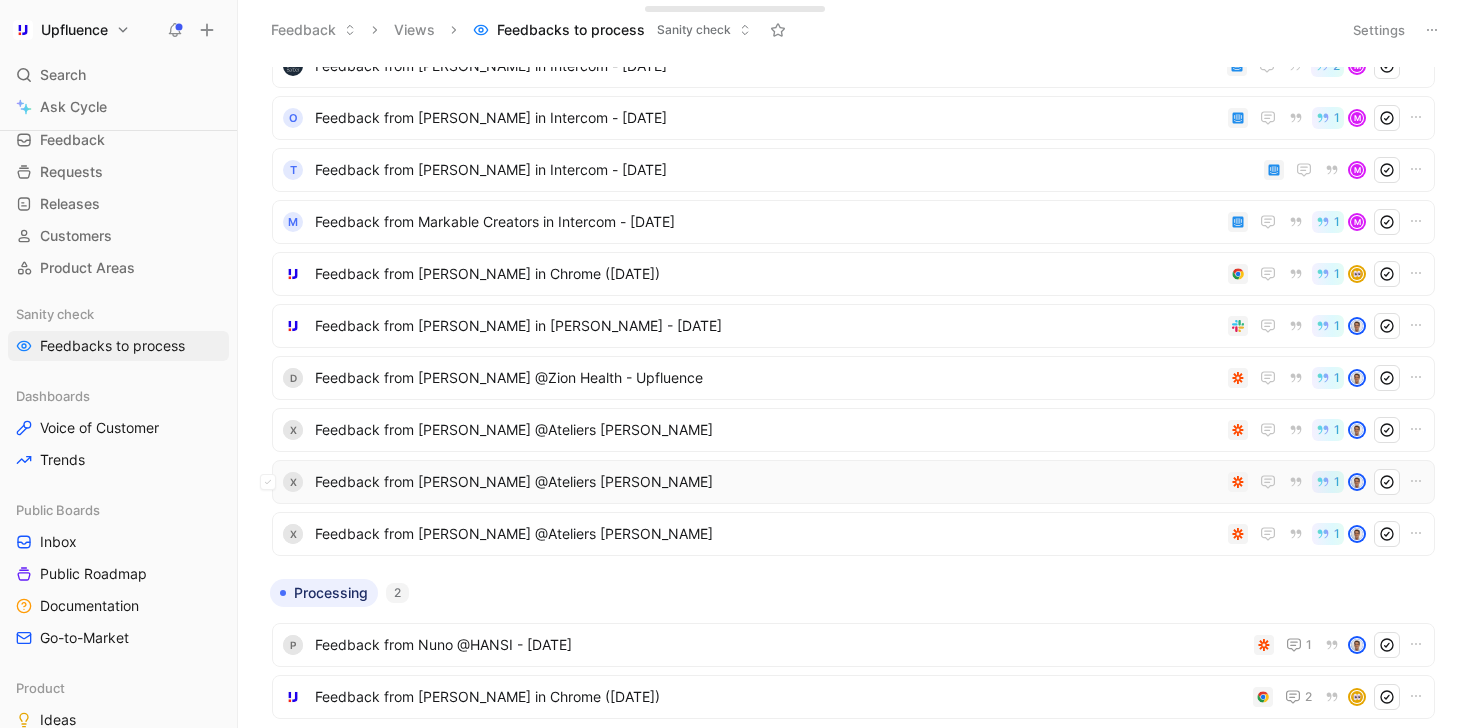 click on "Feedback from [PERSON_NAME] @Ateliers [PERSON_NAME]" at bounding box center [767, 482] 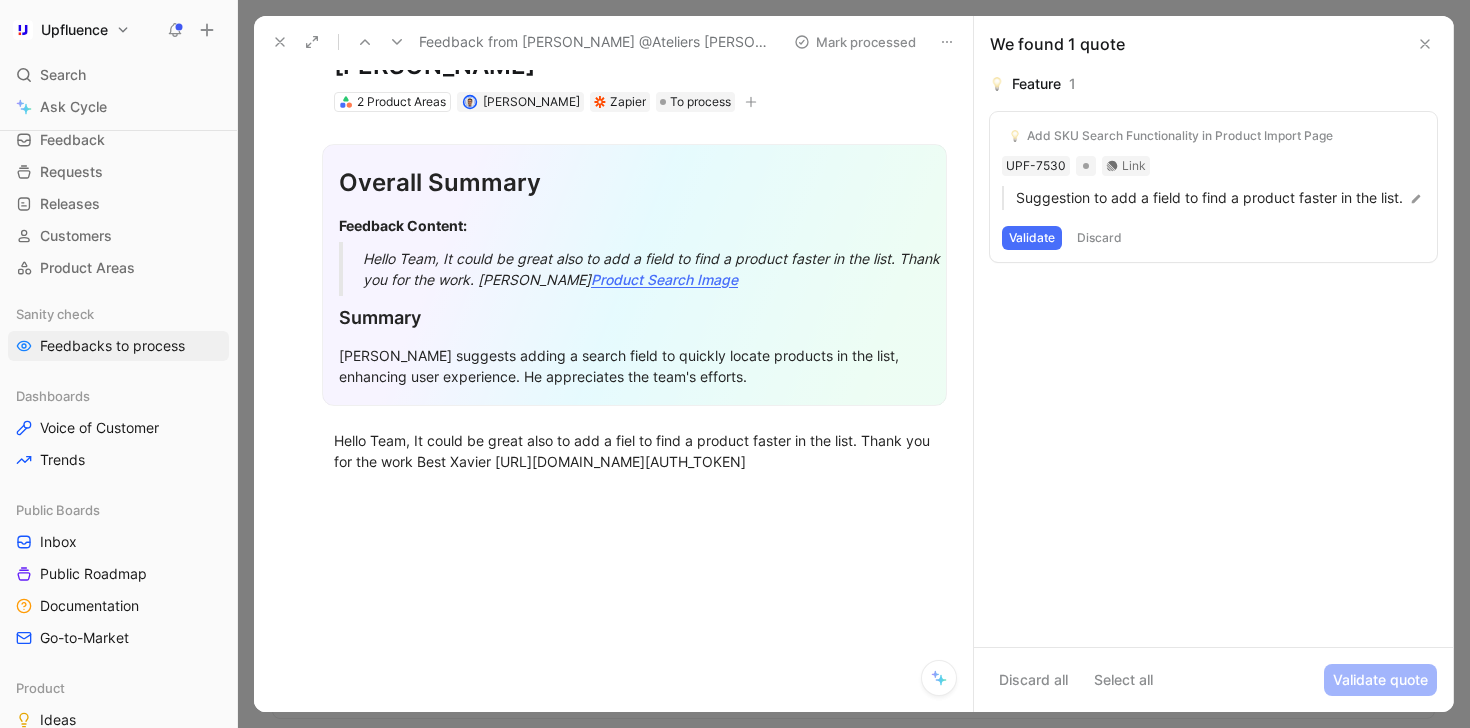 scroll, scrollTop: 176, scrollLeft: 0, axis: vertical 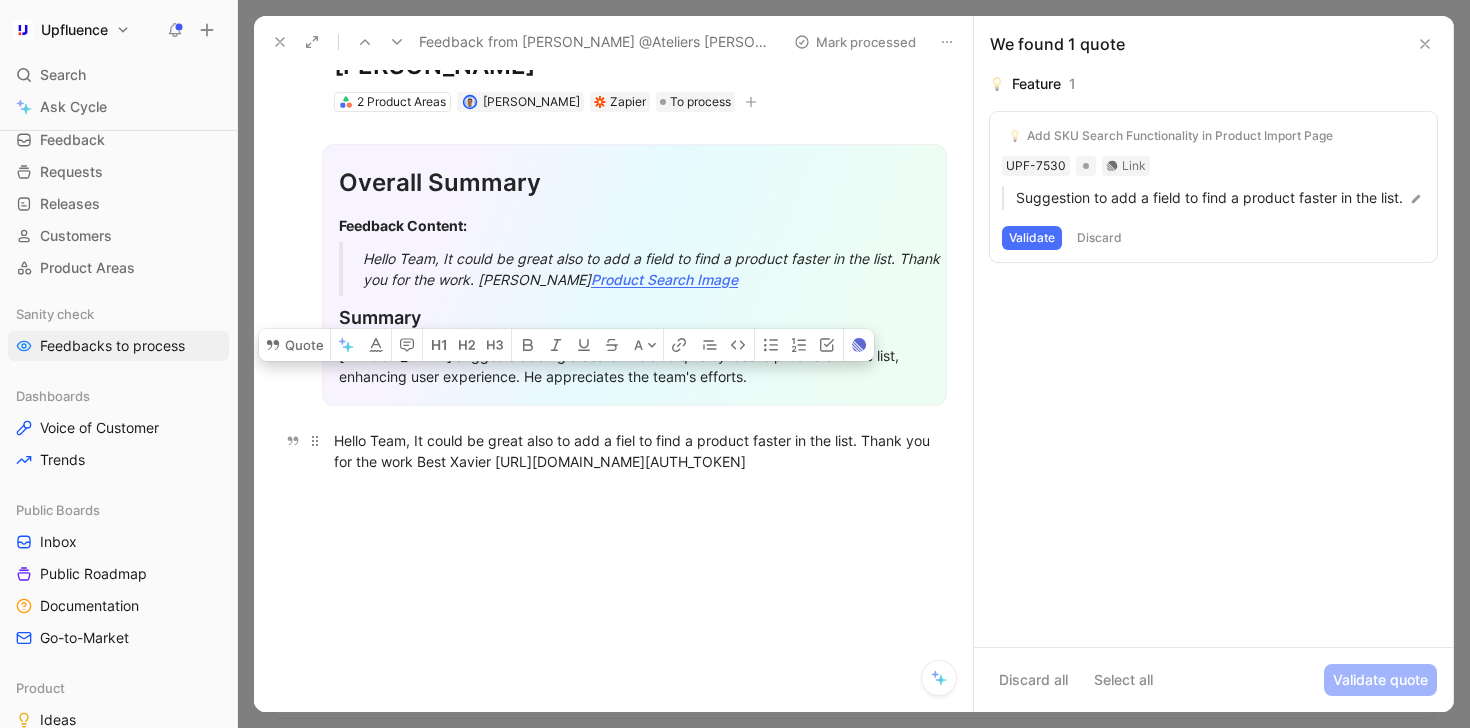 drag, startPoint x: 586, startPoint y: 476, endPoint x: 525, endPoint y: 393, distance: 103.00485 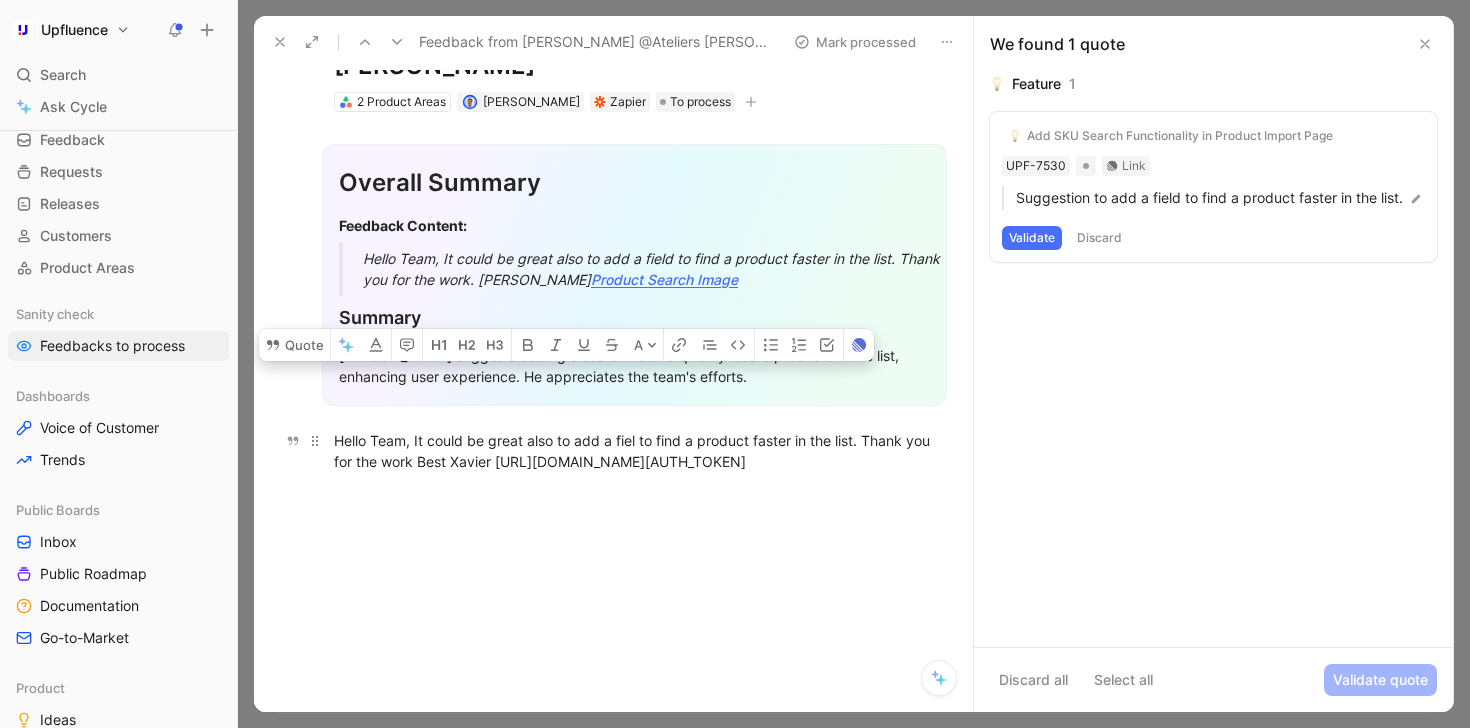 click on "Hello Team, It could be great also to add a fiel to find a product faster in the list. Thank you for the work Best Xavier [URL][DOMAIN_NAME][AUTH_TOKEN]" at bounding box center [634, 451] 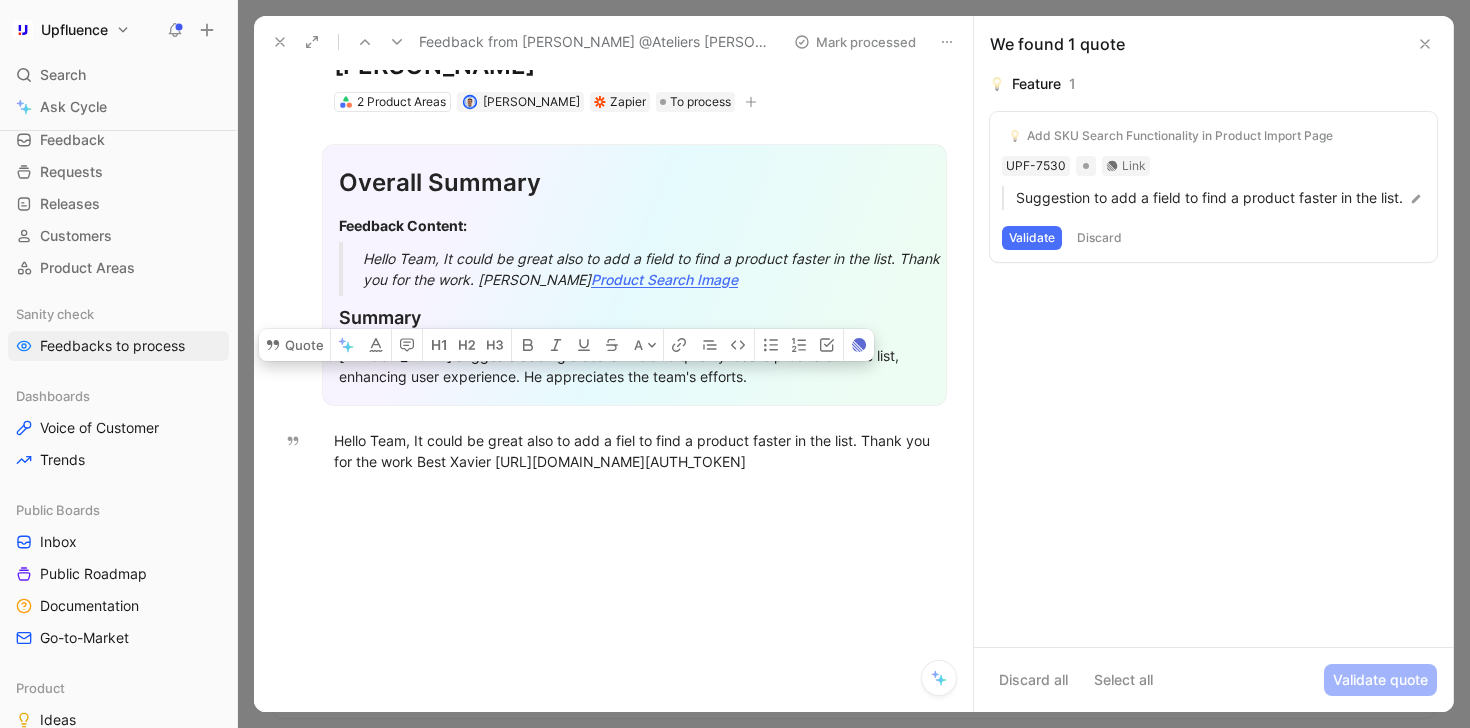 copy on "[URL][DOMAIN_NAME][AUTH_TOKEN]" 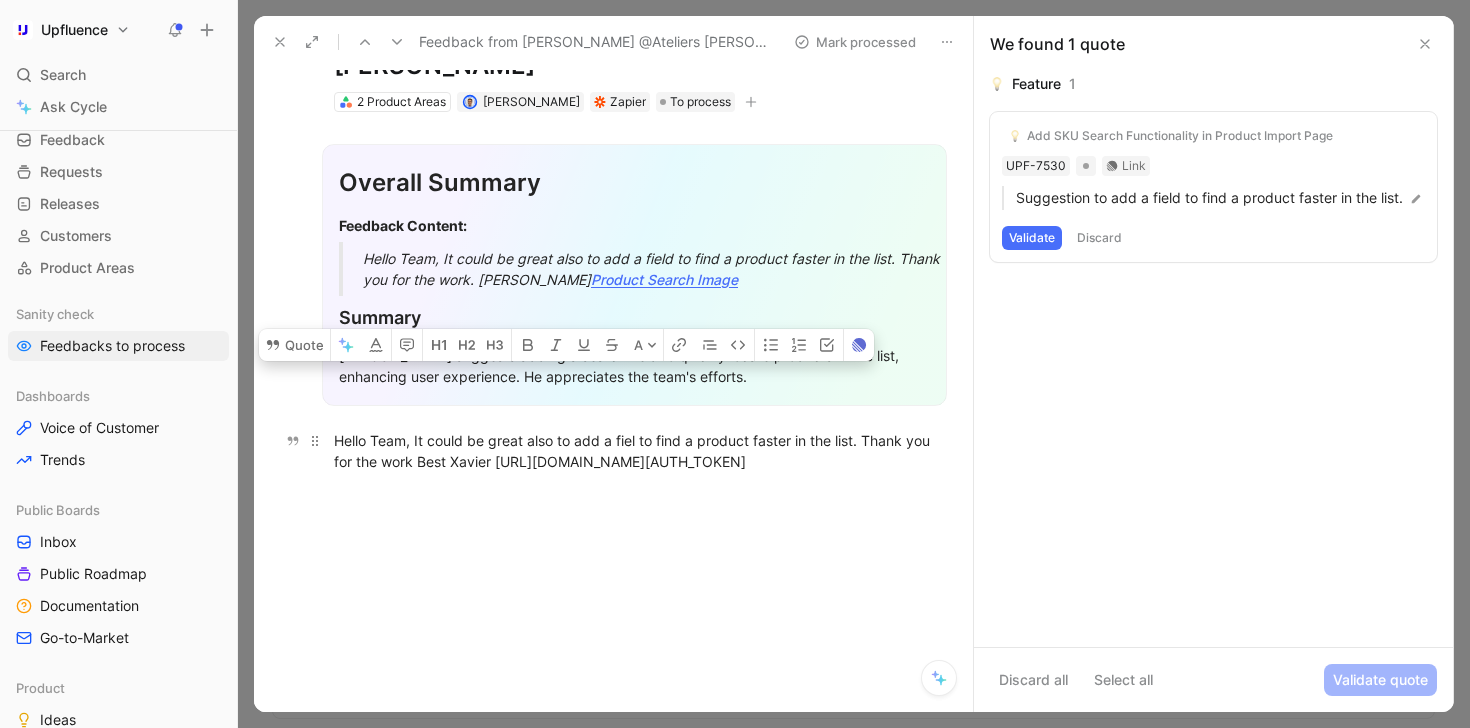 click on "Hello Team, It could be great also to add a fiel to find a product faster in the list. Thank you for the work Best Xavier [URL][DOMAIN_NAME][AUTH_TOKEN]" at bounding box center [634, 451] 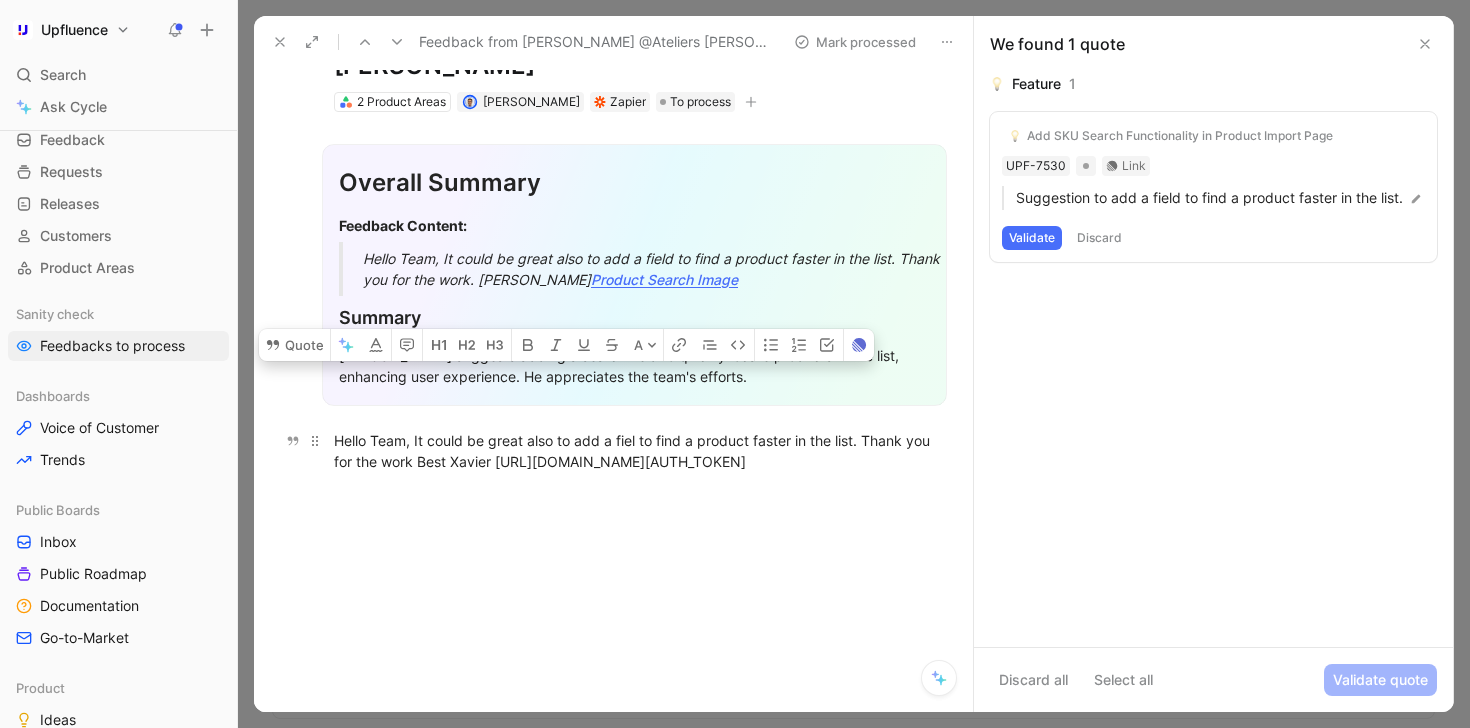 drag, startPoint x: 579, startPoint y: 476, endPoint x: 528, endPoint y: 390, distance: 99.985 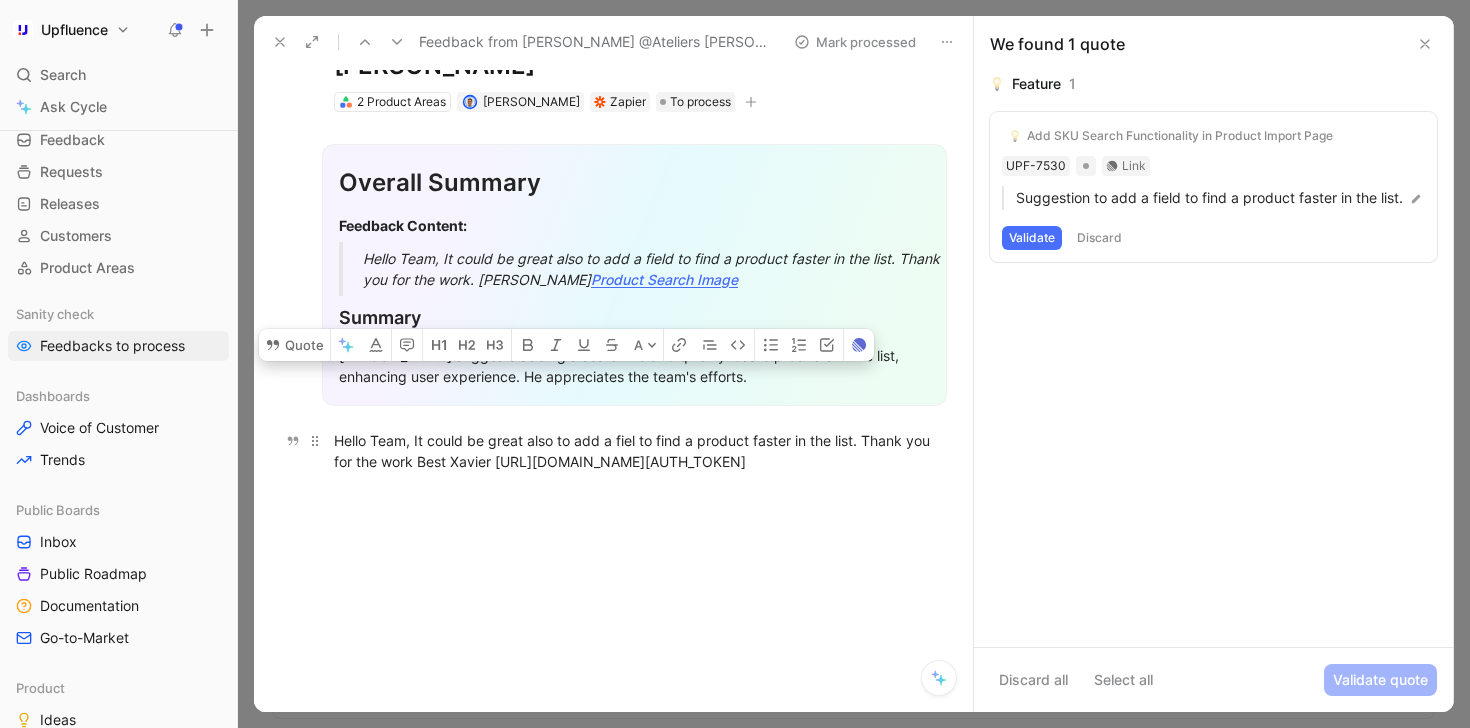 click on "Hello Team, It could be great also to add a fiel to find a product faster in the list. Thank you for the work Best Xavier [URL][DOMAIN_NAME][AUTH_TOKEN]" at bounding box center [634, 451] 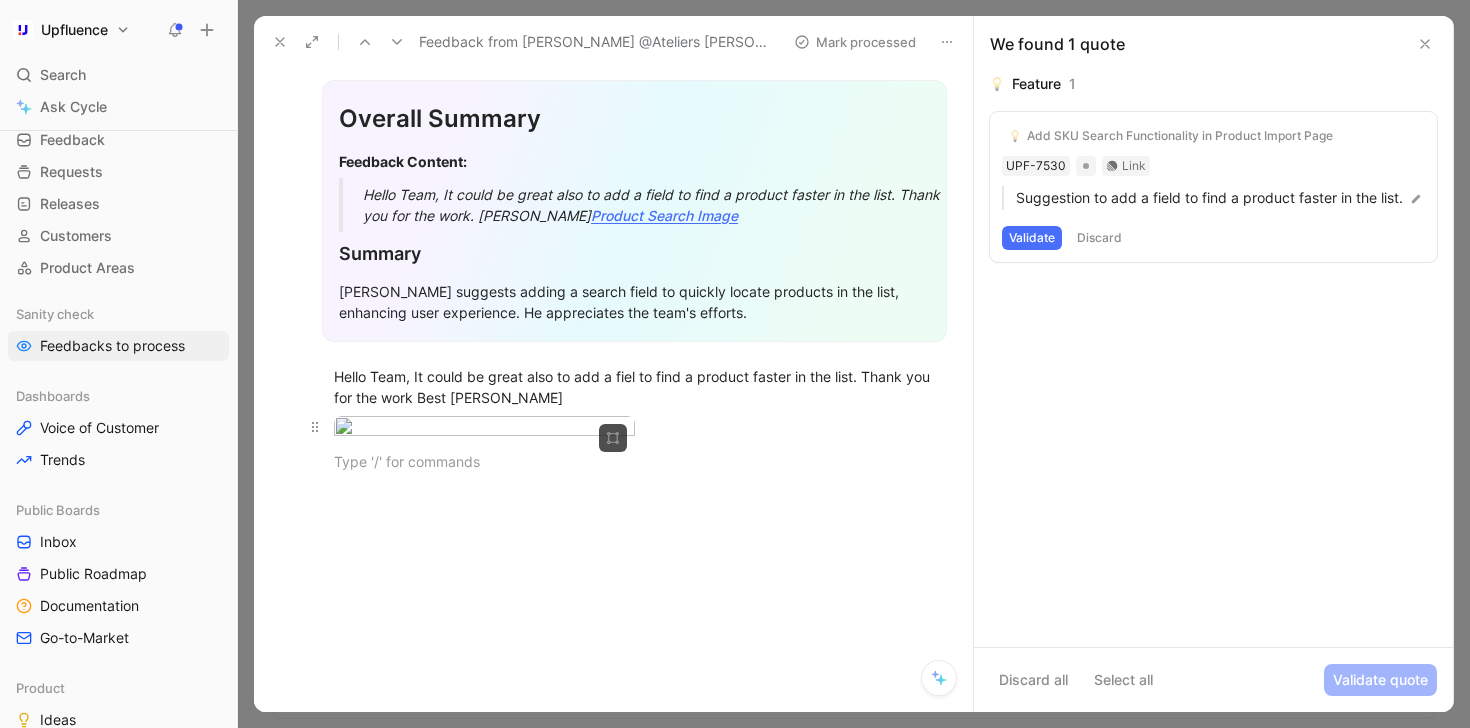 scroll, scrollTop: 295, scrollLeft: 0, axis: vertical 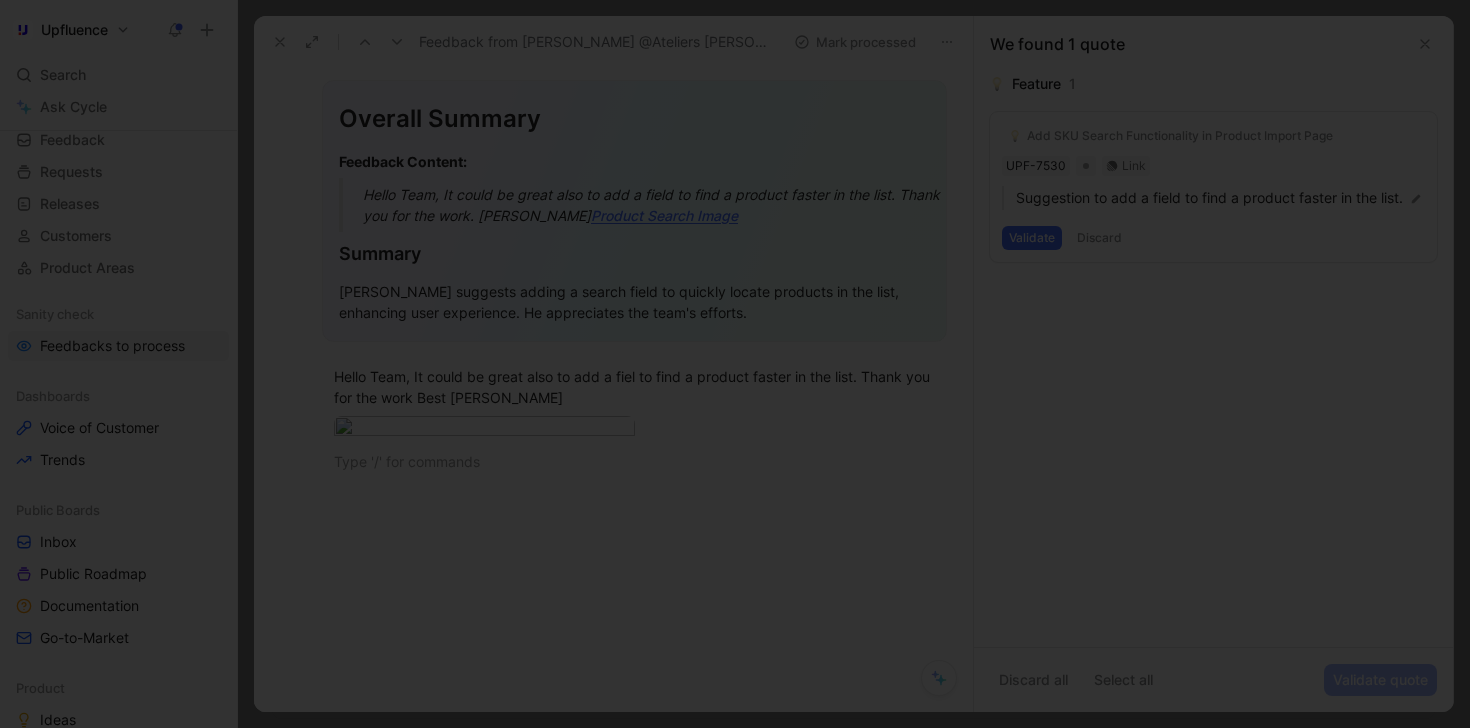 click at bounding box center (735, 728) 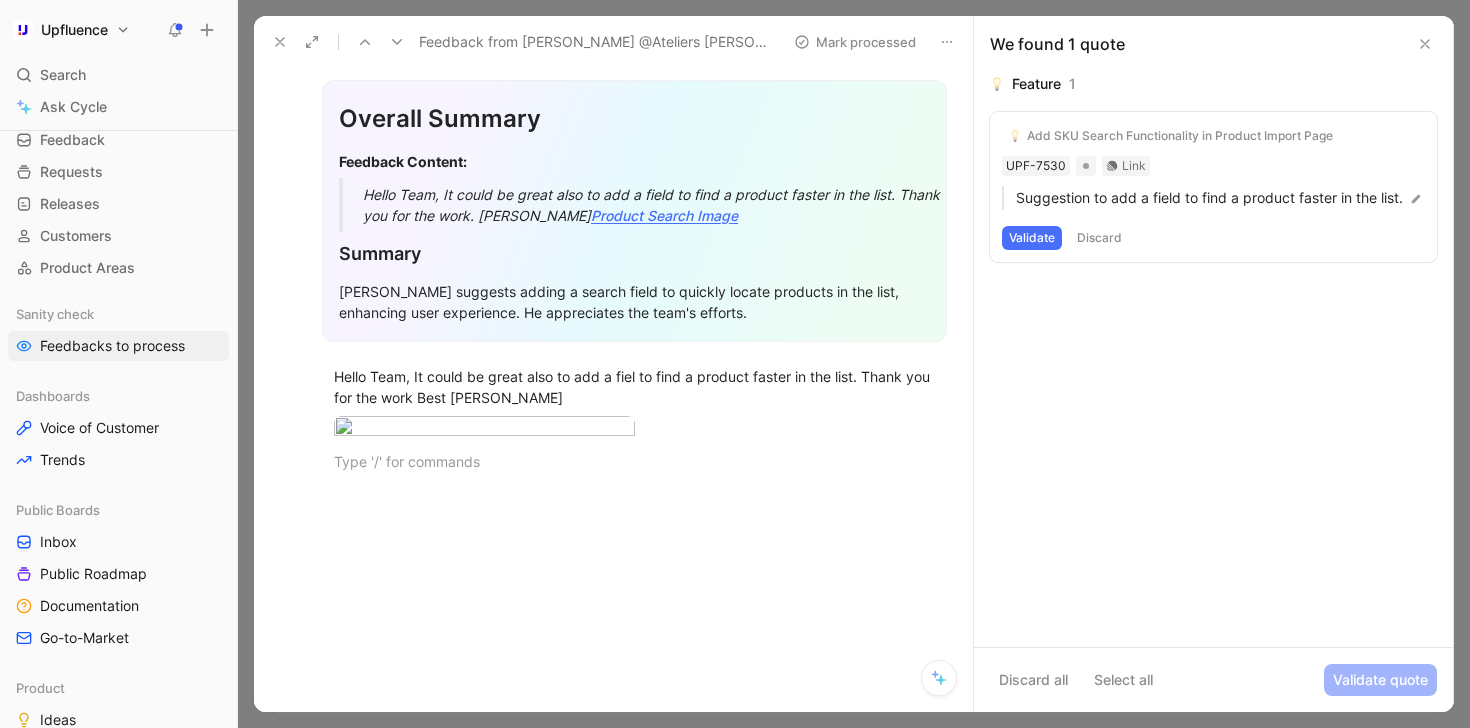 click at bounding box center [280, 42] 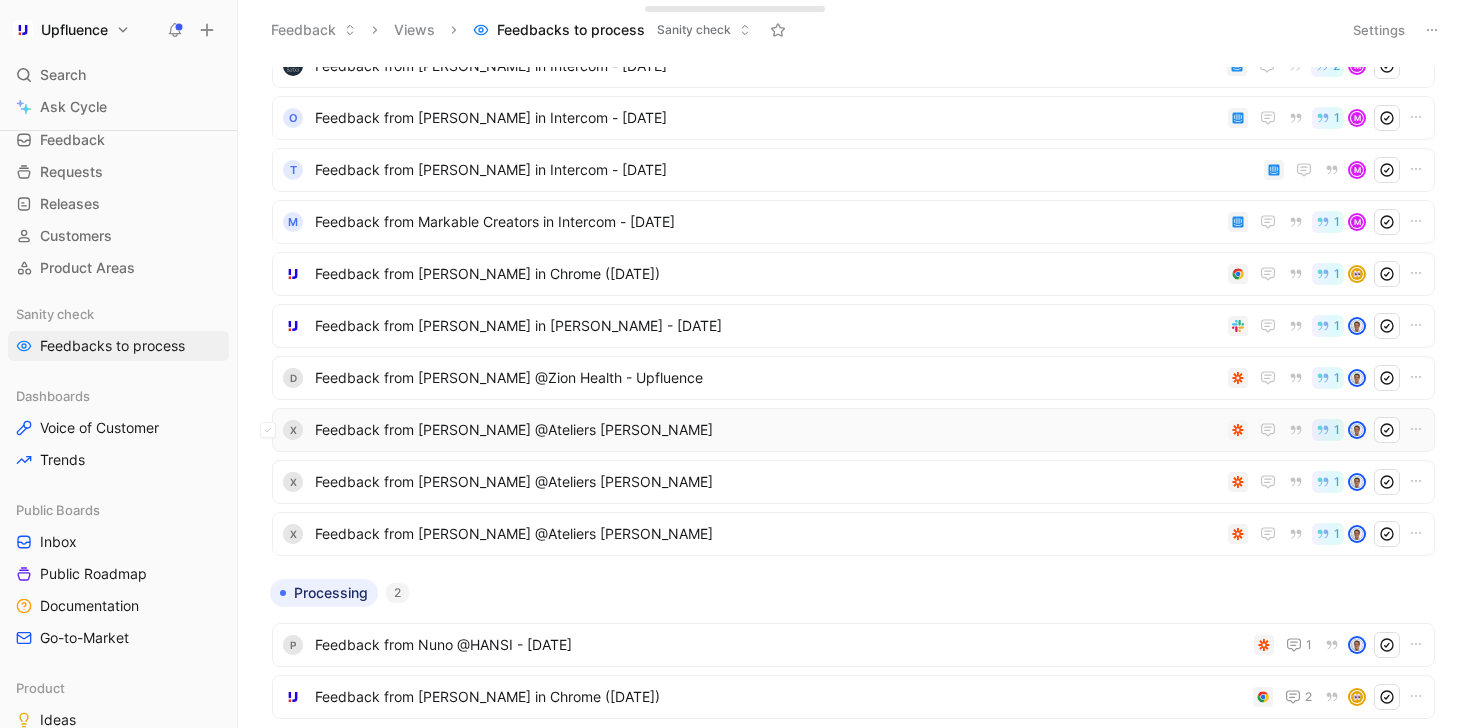 click on "X Feedback from Xavier @Ateliers [PERSON_NAME] - Upfluence 1" at bounding box center [853, 430] 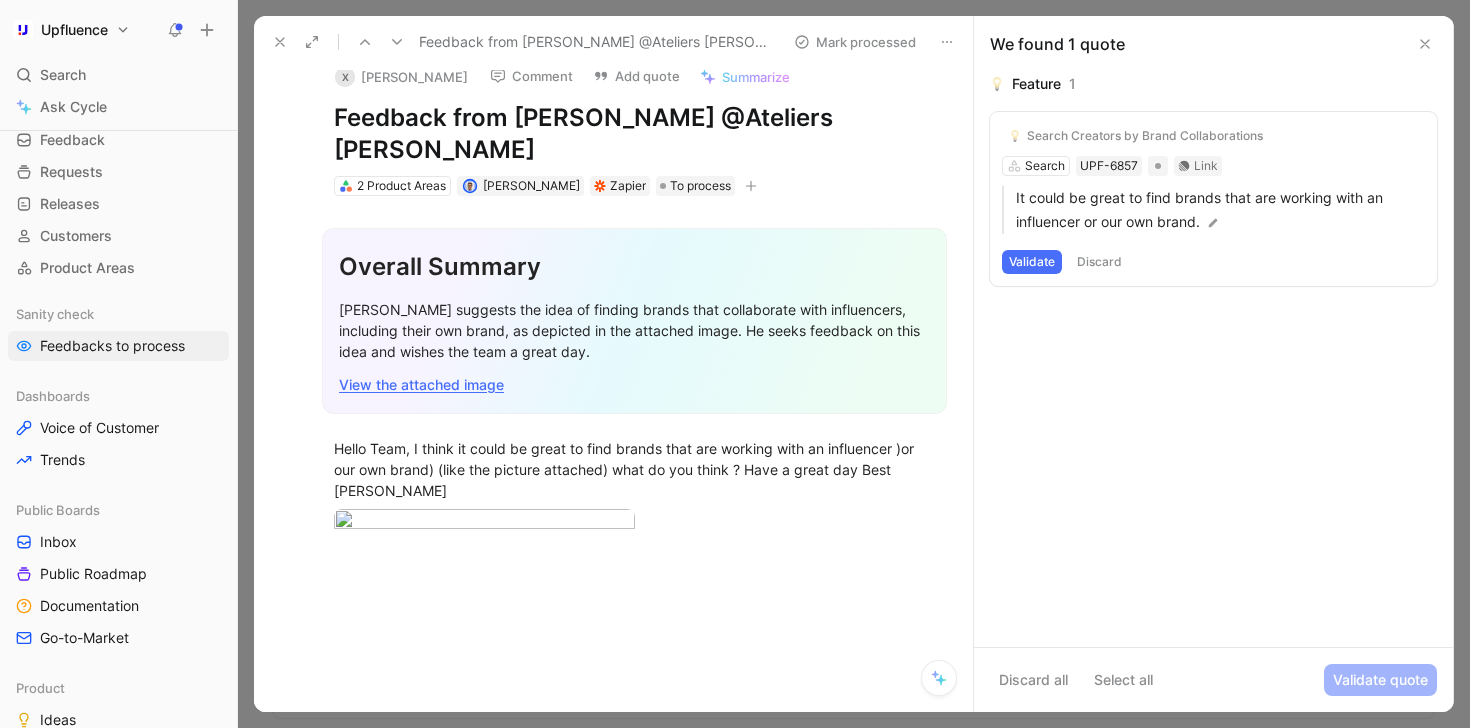 scroll, scrollTop: 26, scrollLeft: 0, axis: vertical 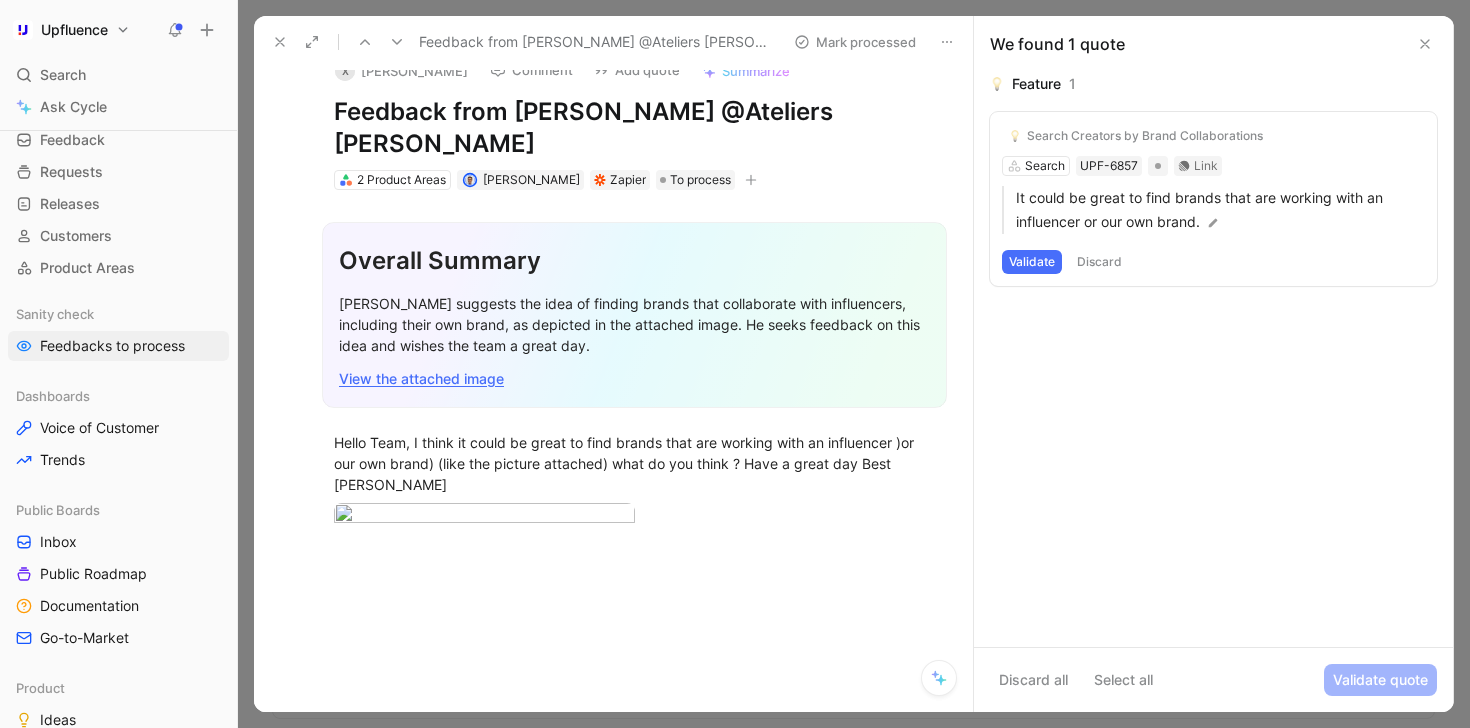 click 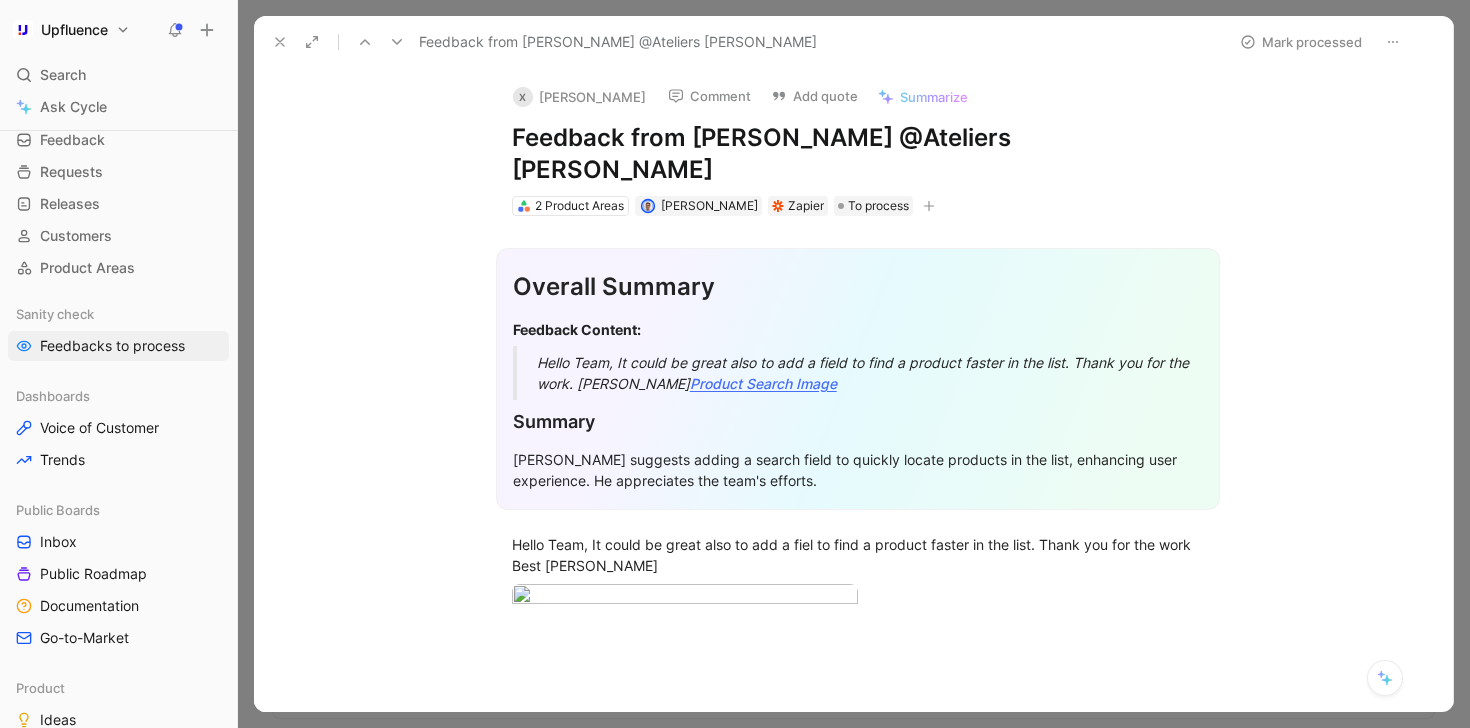 click 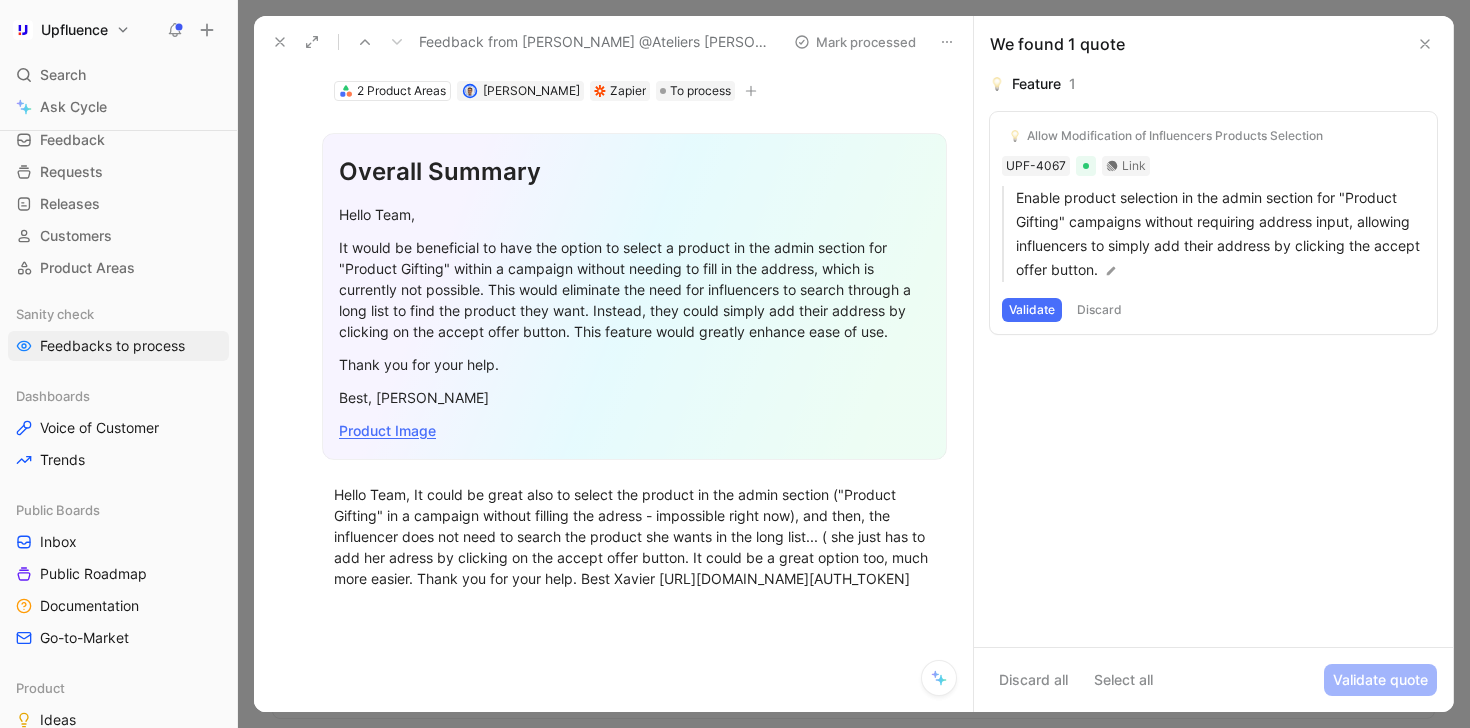 scroll, scrollTop: 116, scrollLeft: 0, axis: vertical 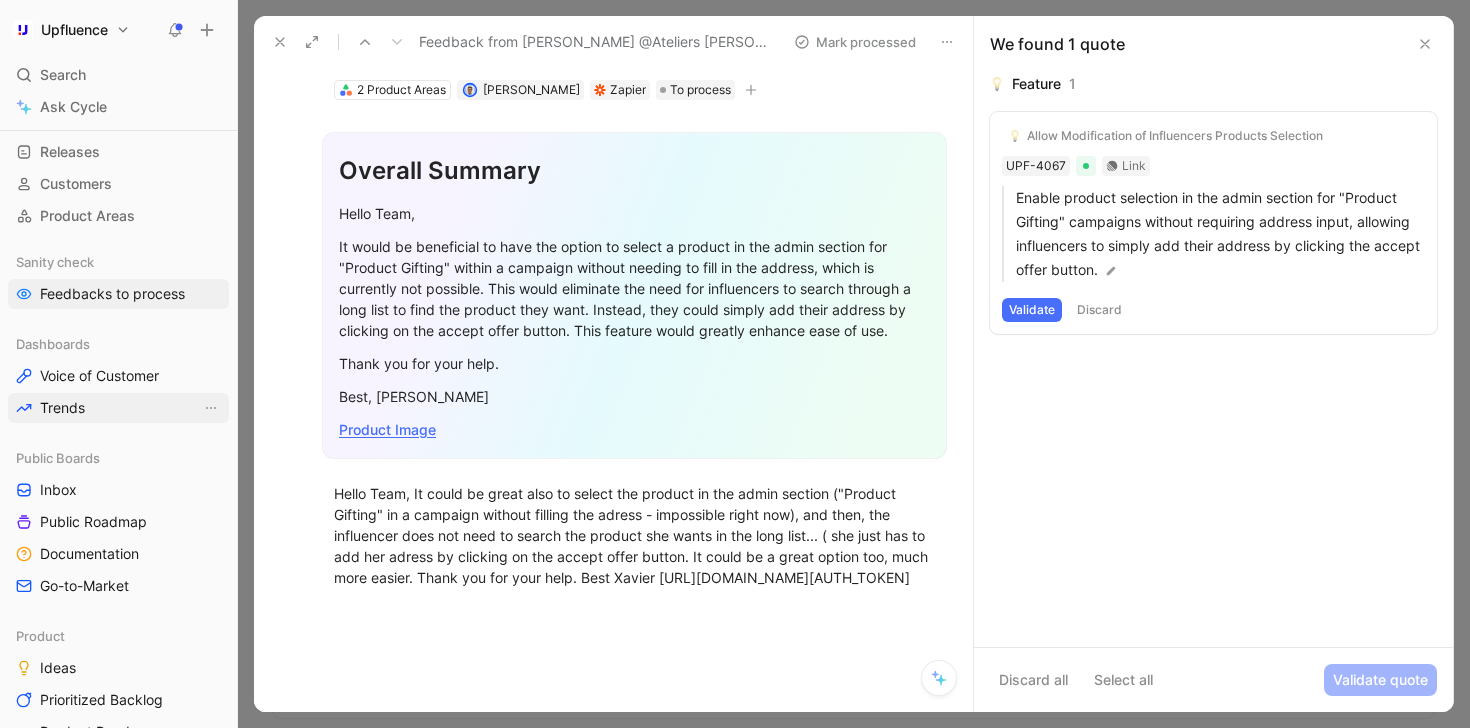 click on "Trends" at bounding box center (118, 408) 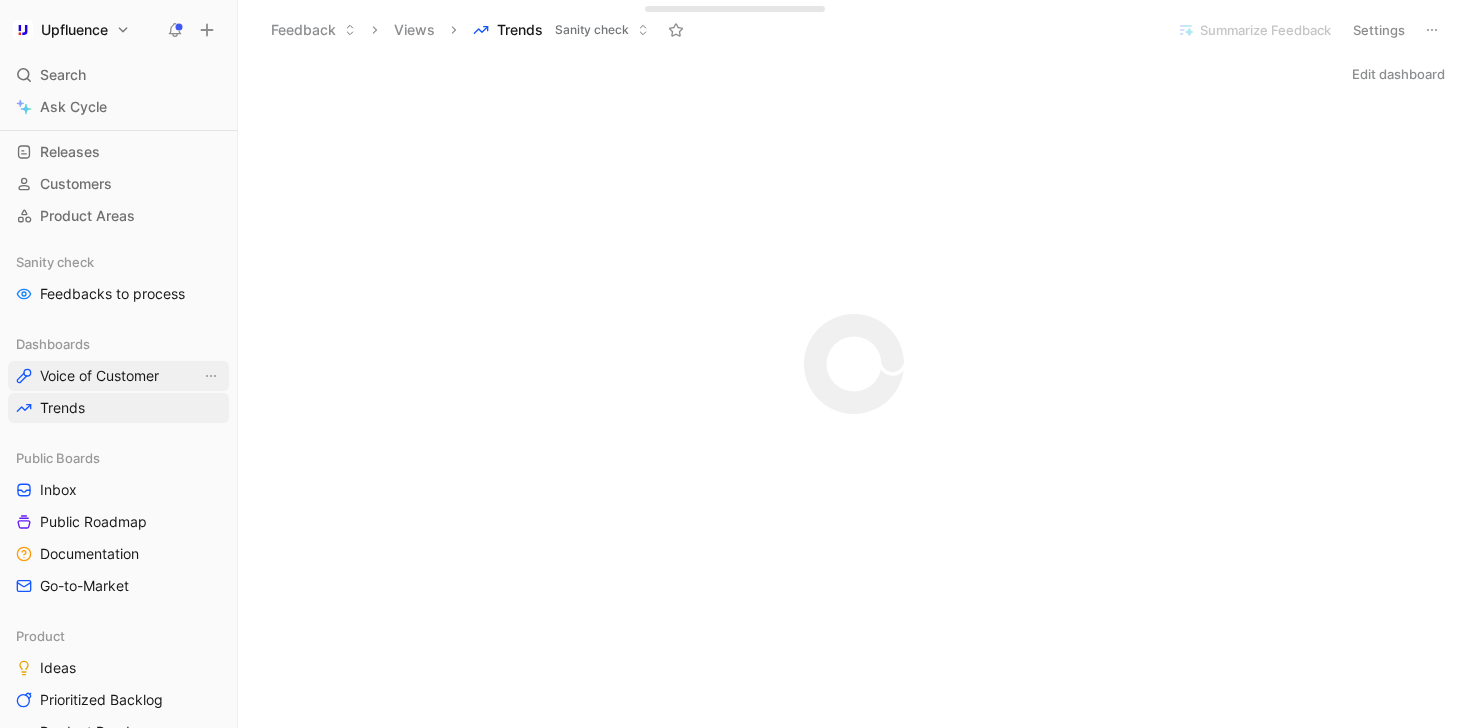 click on "Voice of Customer" at bounding box center [99, 376] 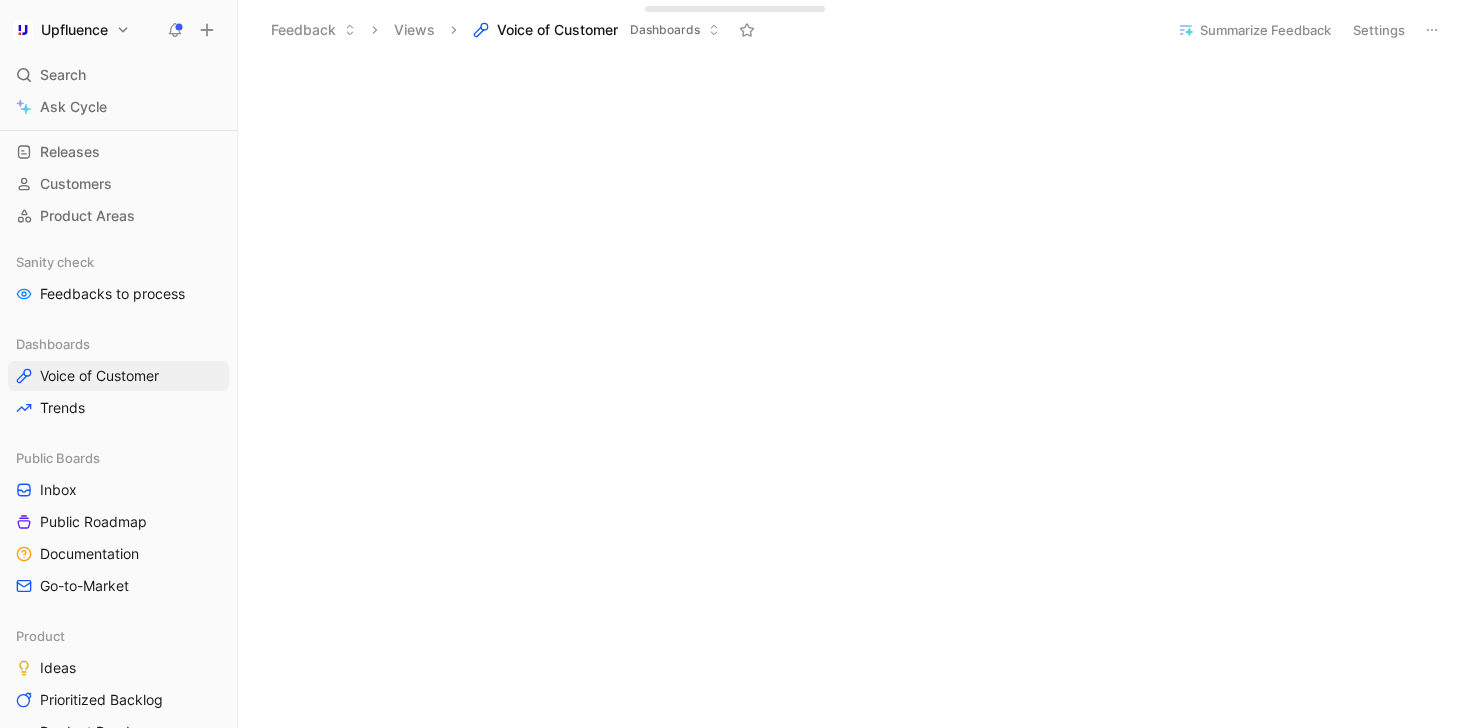 scroll, scrollTop: 814, scrollLeft: 0, axis: vertical 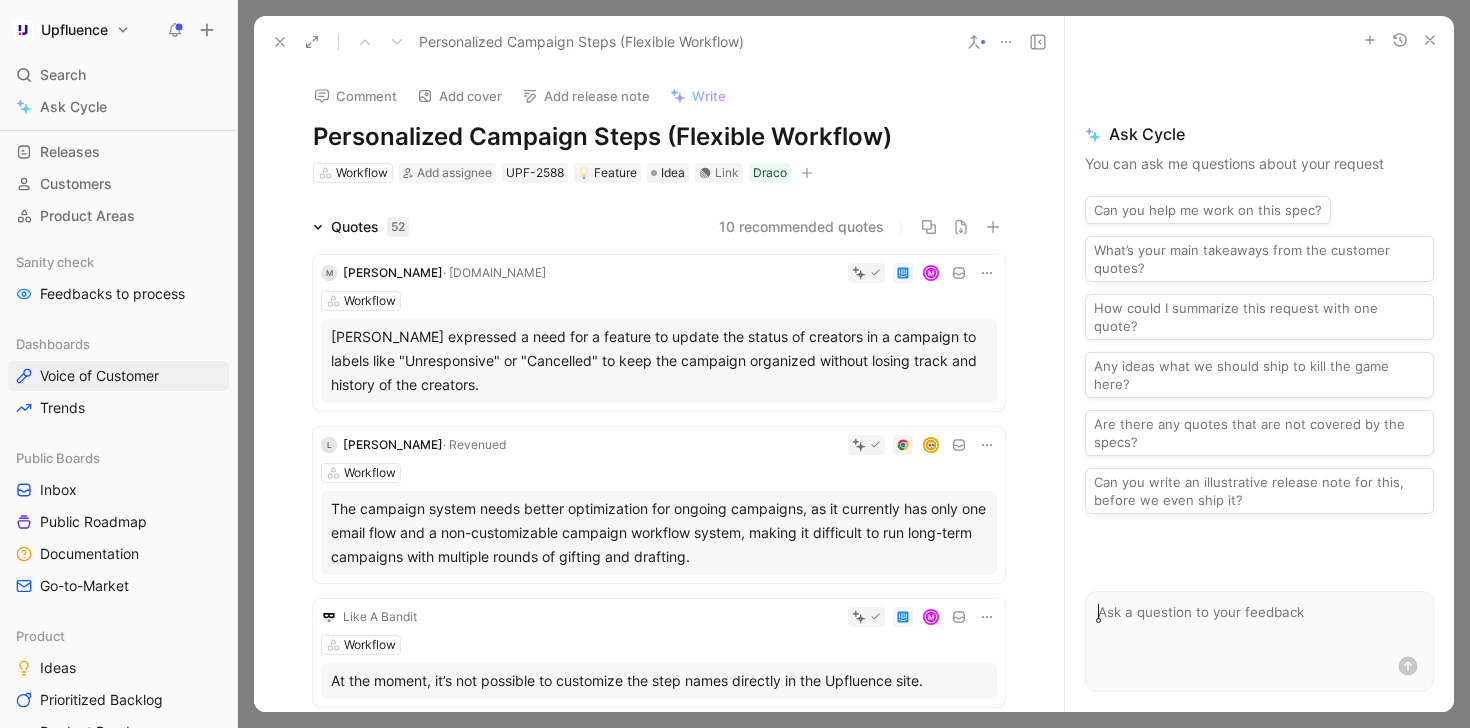 click 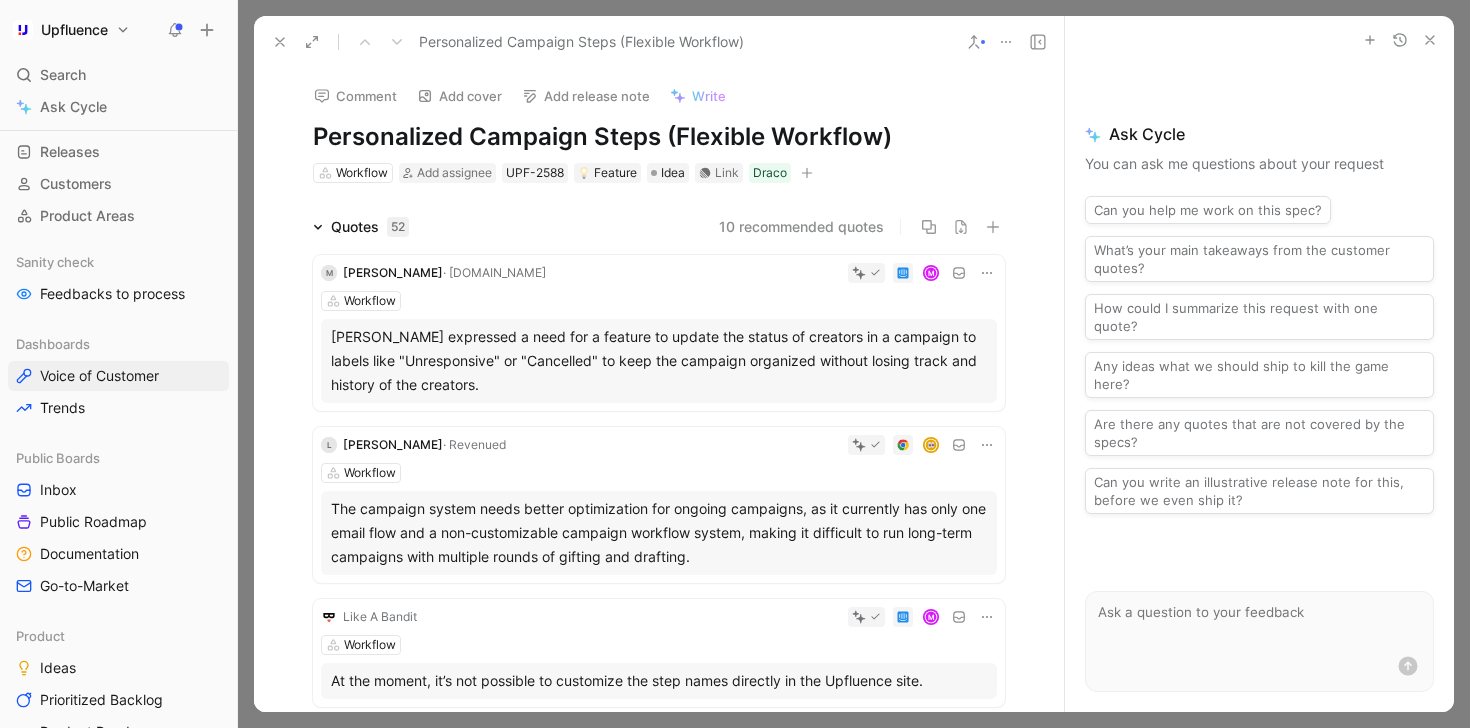 click 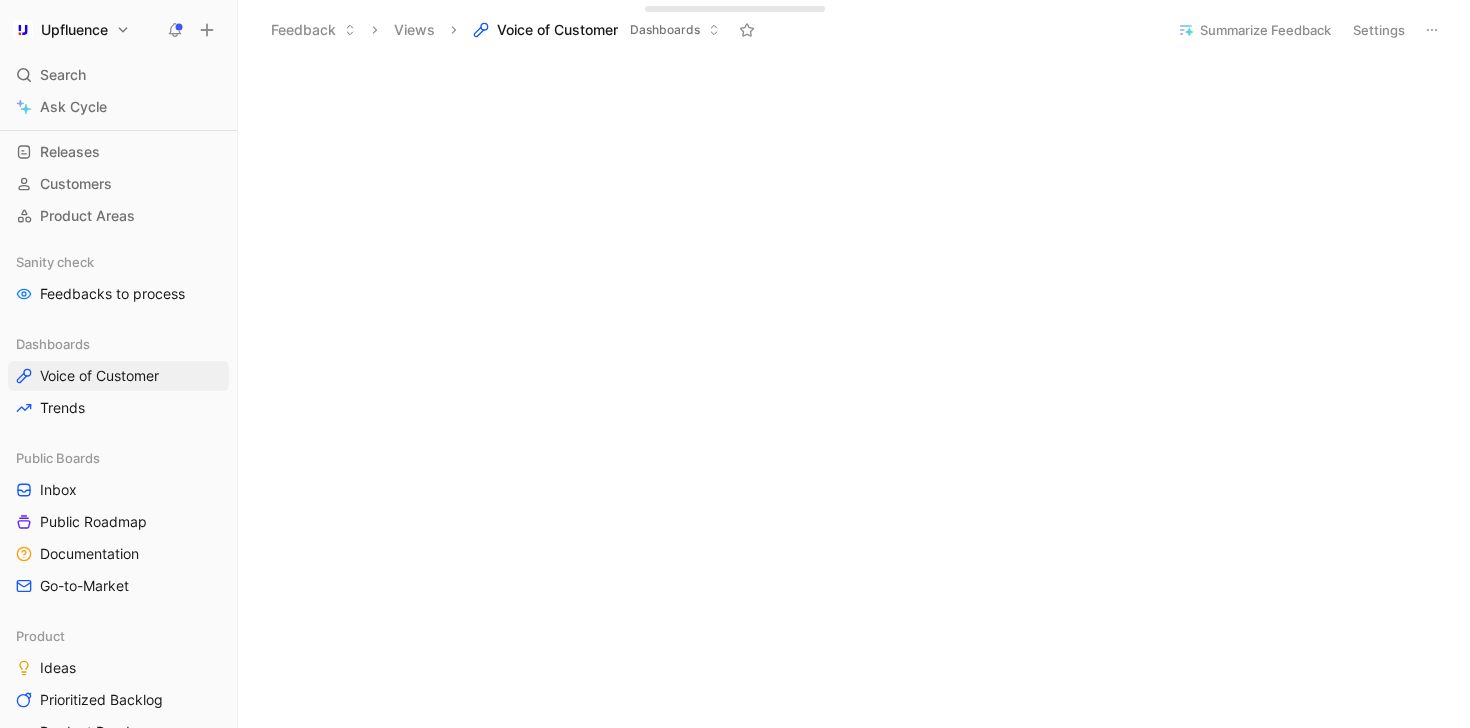scroll, scrollTop: 0, scrollLeft: 0, axis: both 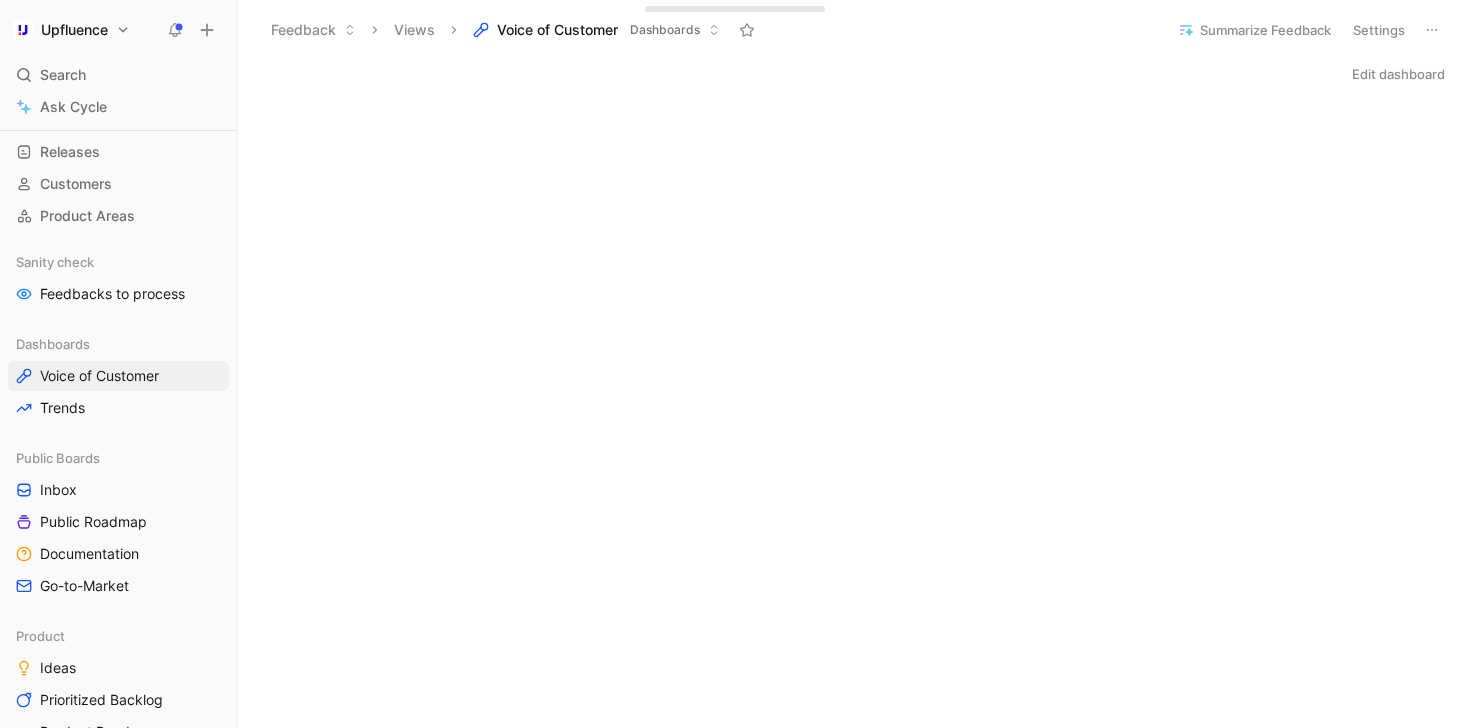 click on "Edit dashboard" at bounding box center (1398, 74) 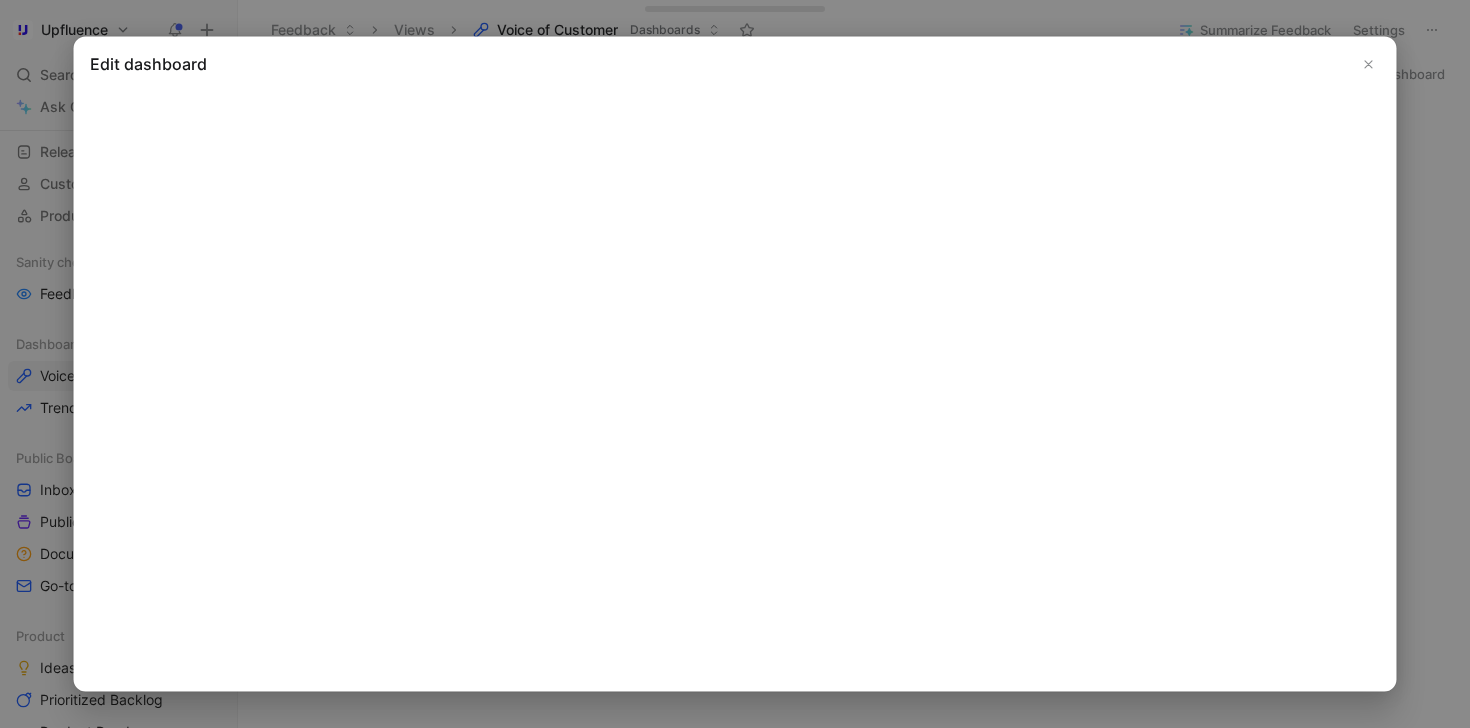 click 